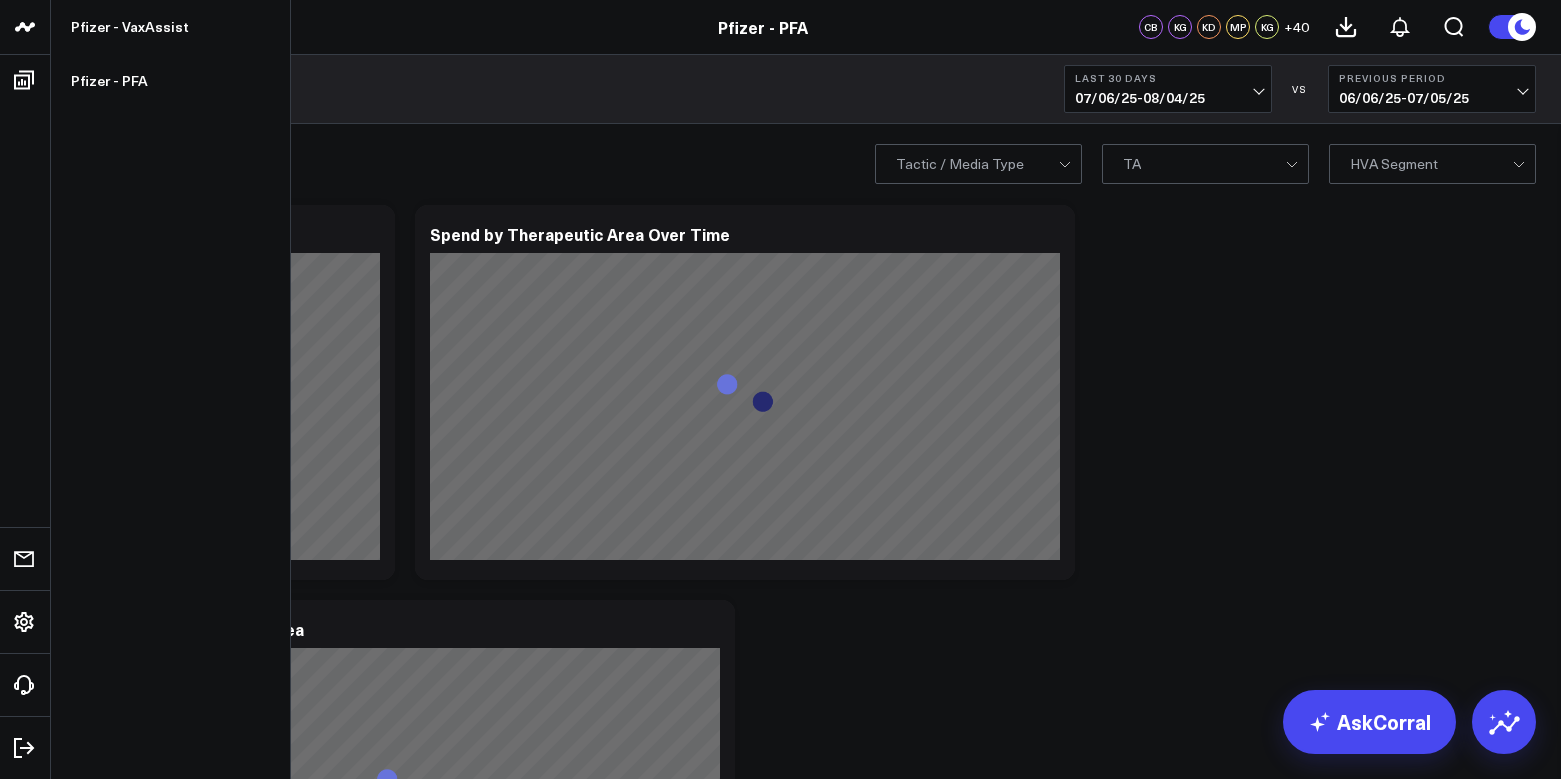 click 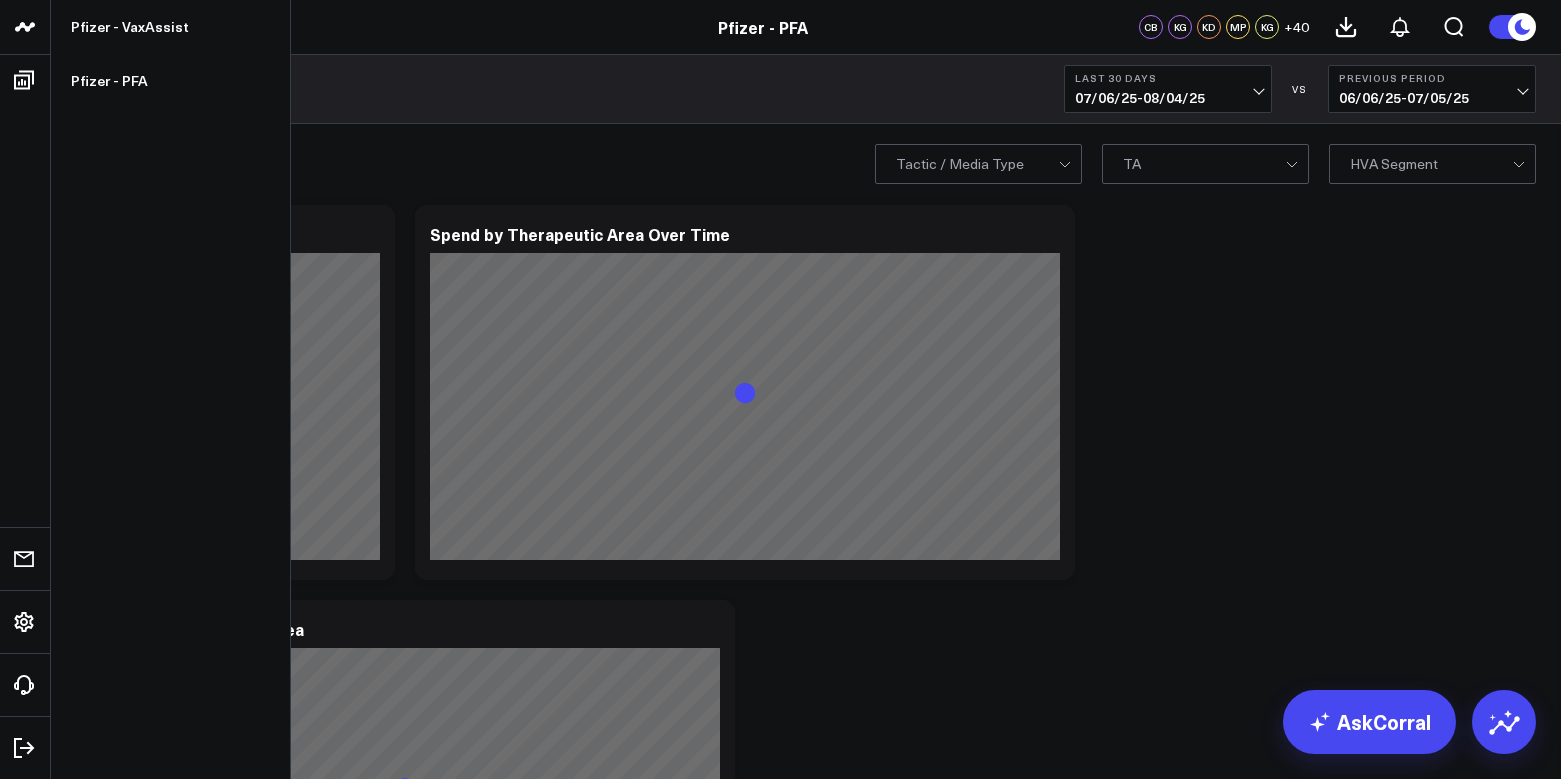 scroll, scrollTop: 0, scrollLeft: 0, axis: both 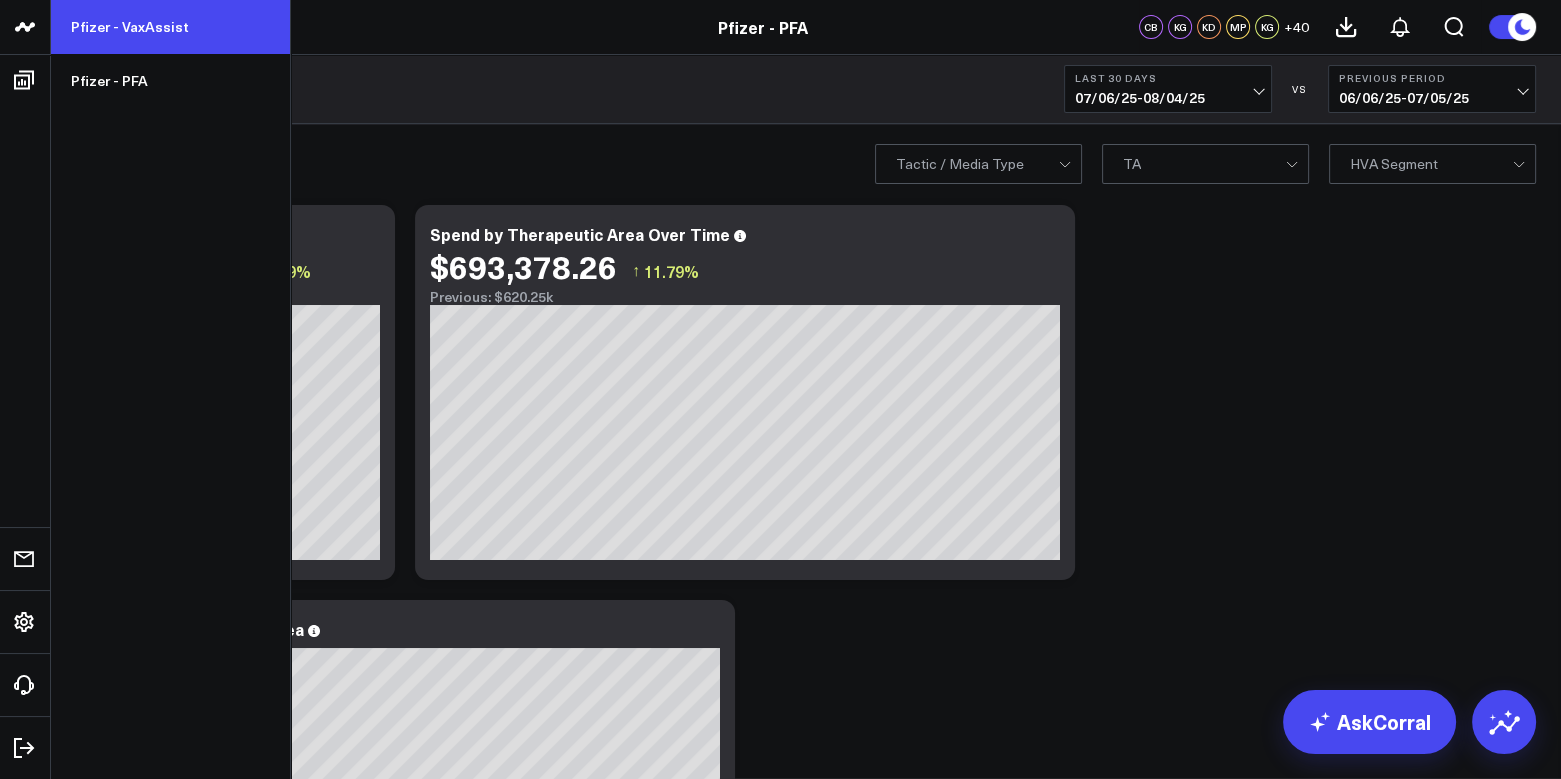 click on "Pfizer - VaxAssist" at bounding box center [170, 27] 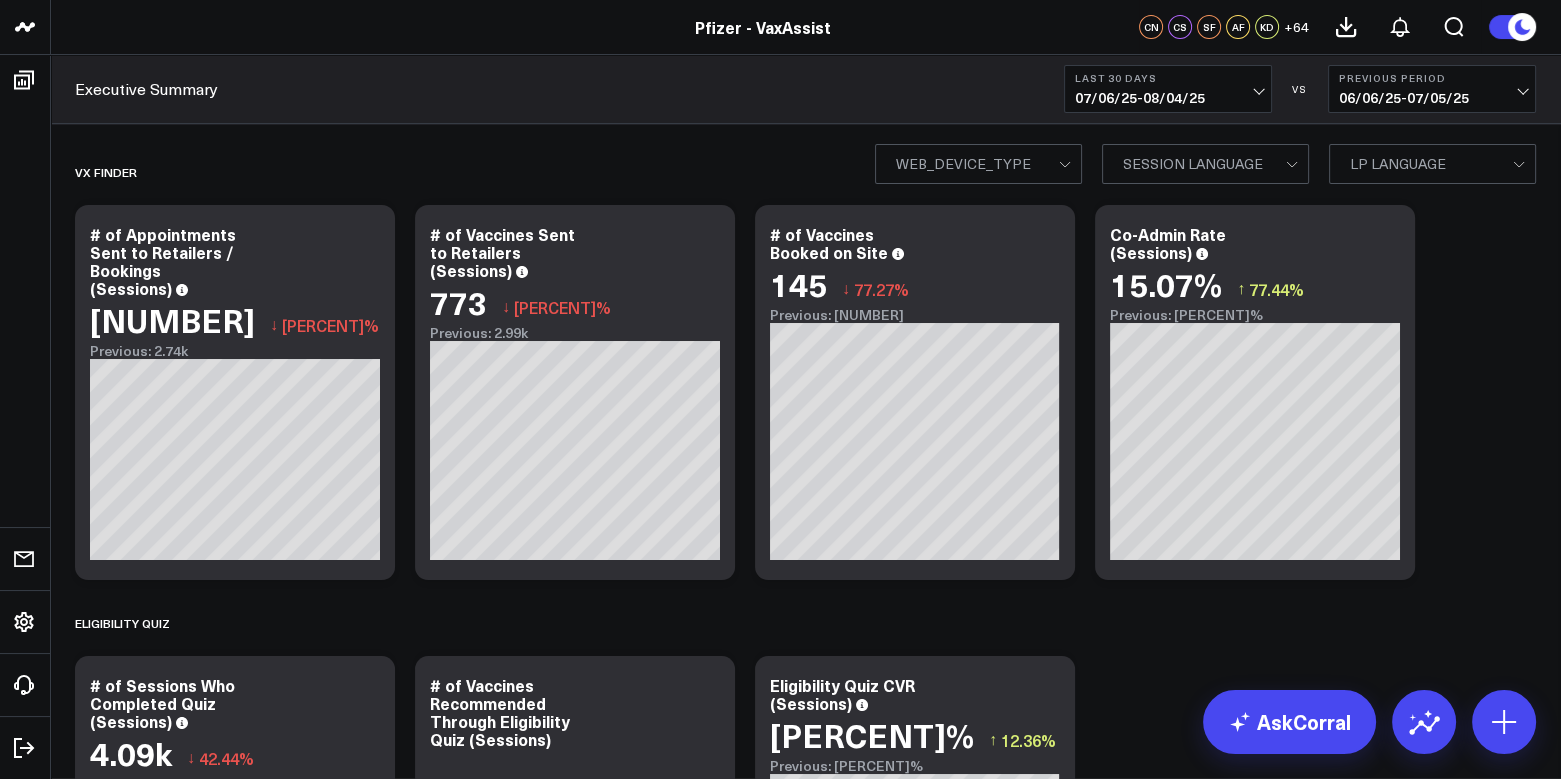 scroll, scrollTop: 6, scrollLeft: 0, axis: vertical 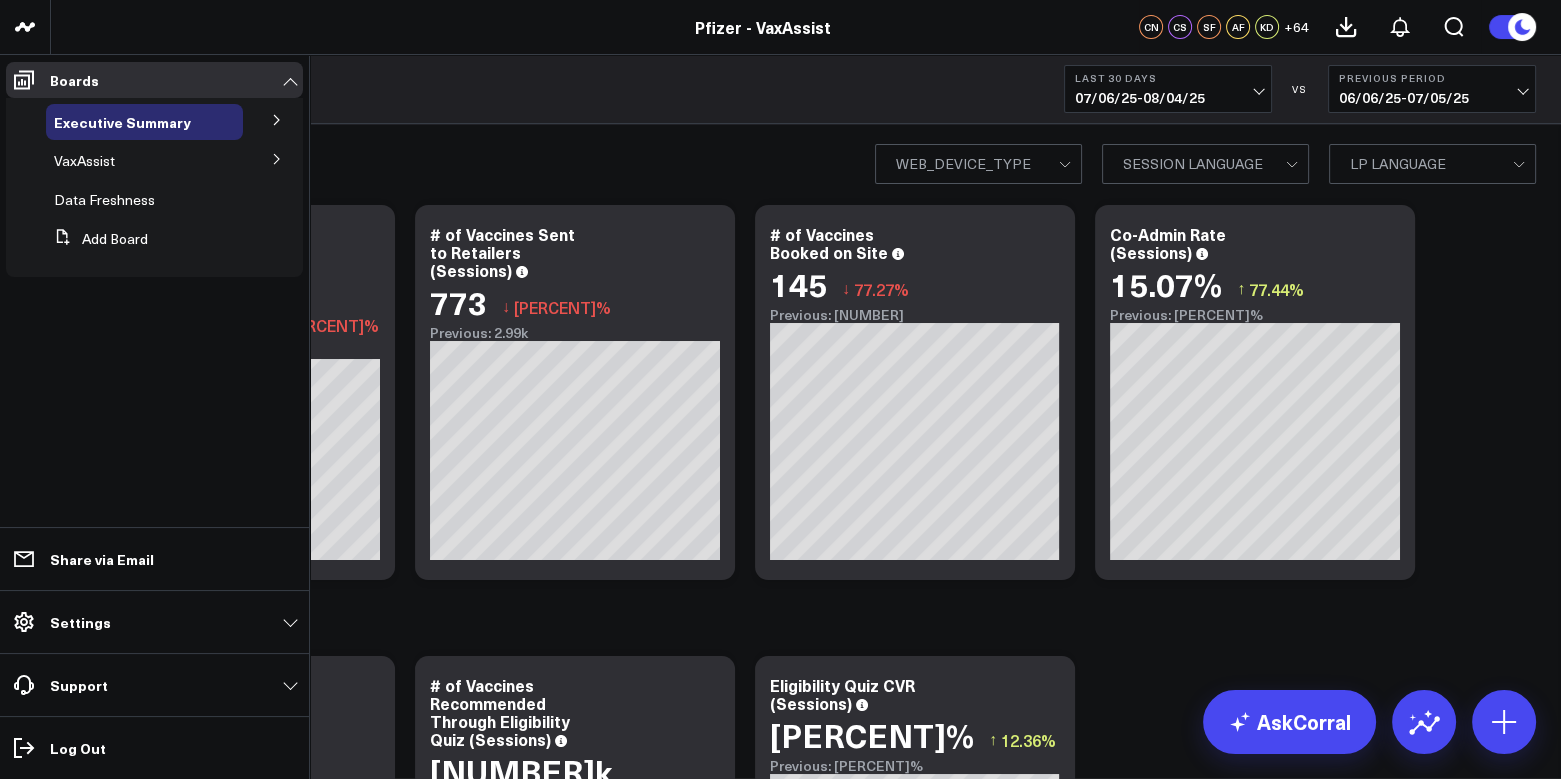 click at bounding box center [277, 158] 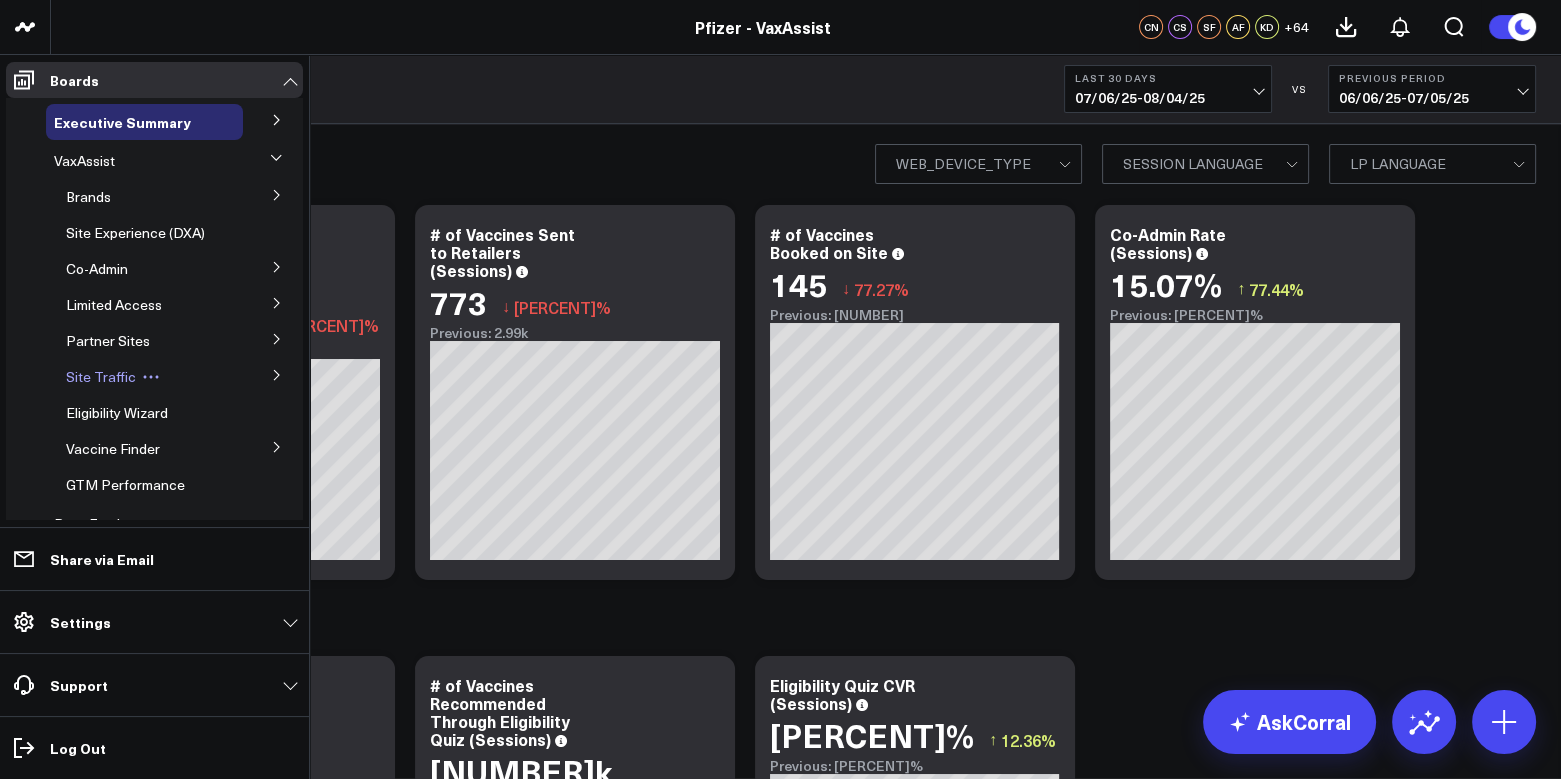 click on "Site Traffic" at bounding box center (150, 377) 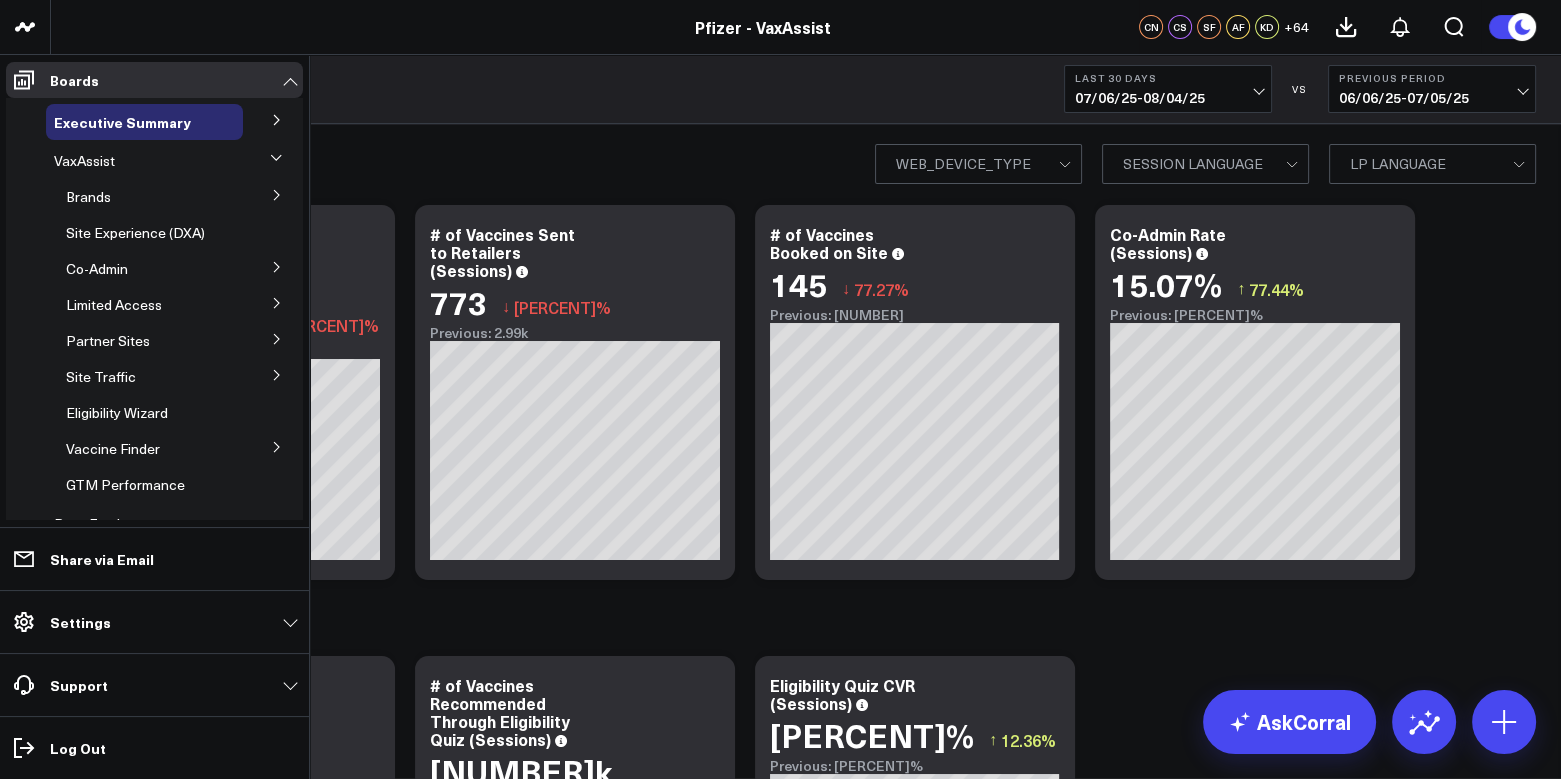 click 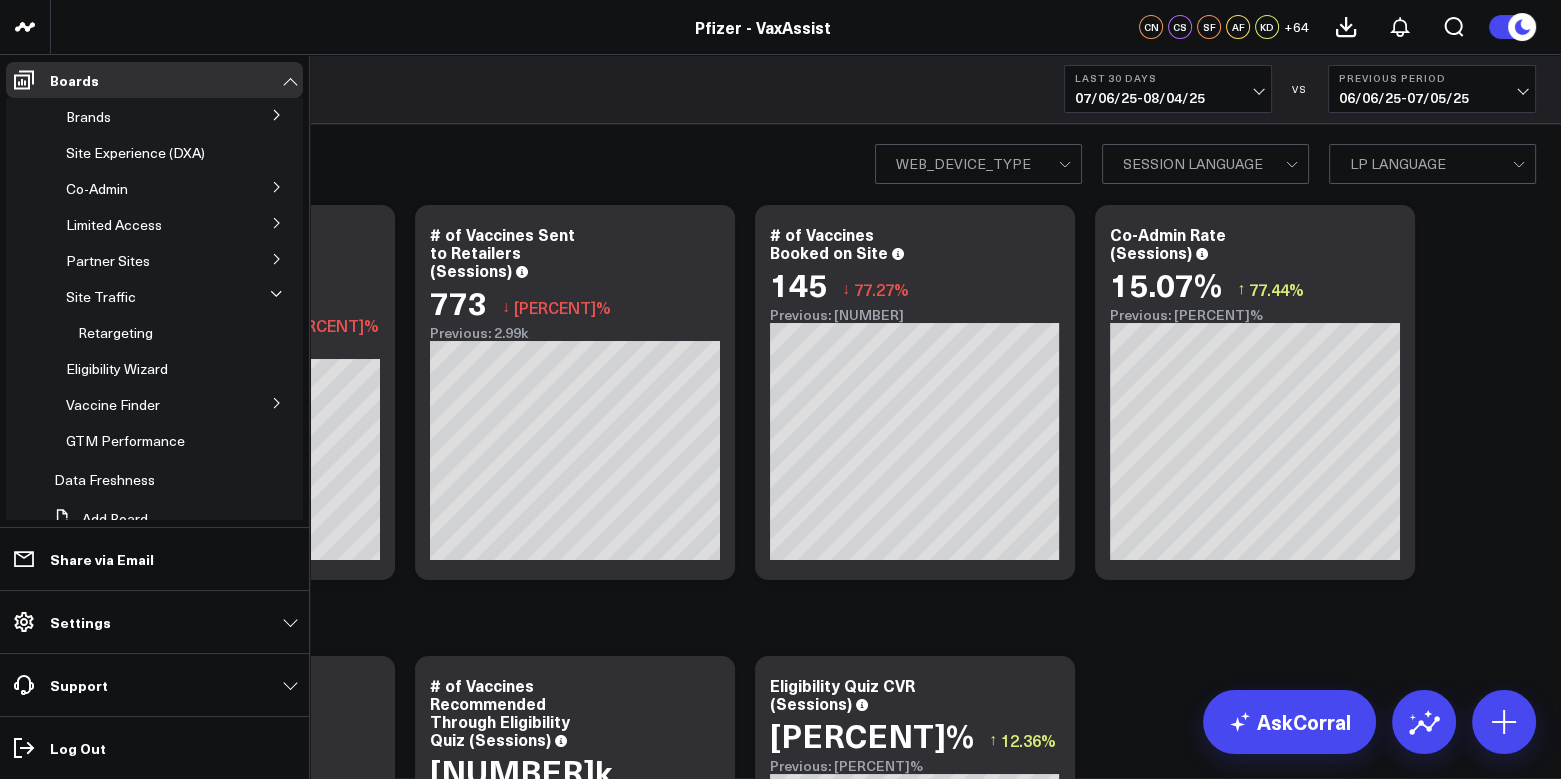 scroll, scrollTop: 128, scrollLeft: 0, axis: vertical 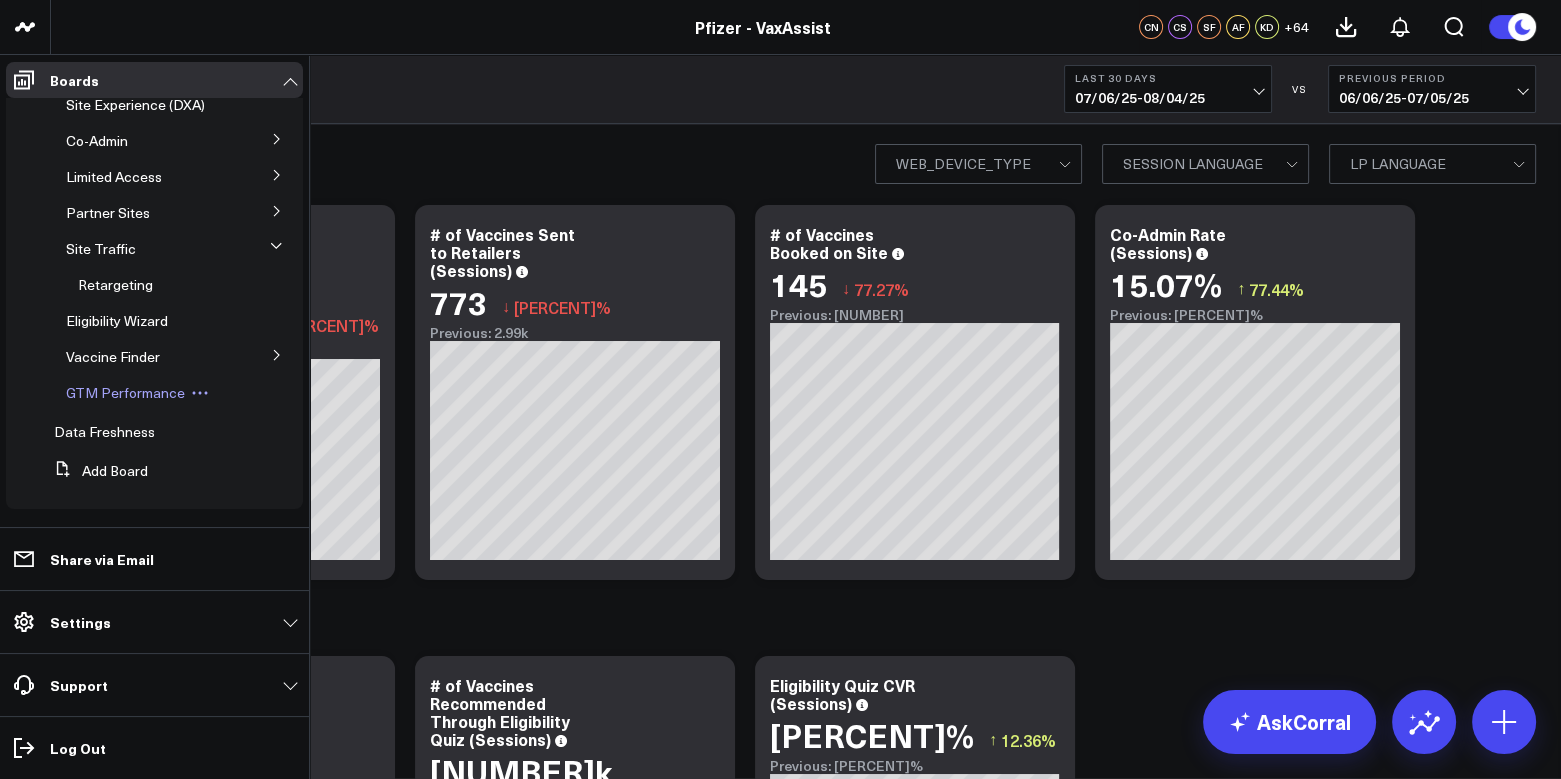 click on "GTM Performance" at bounding box center (125, 392) 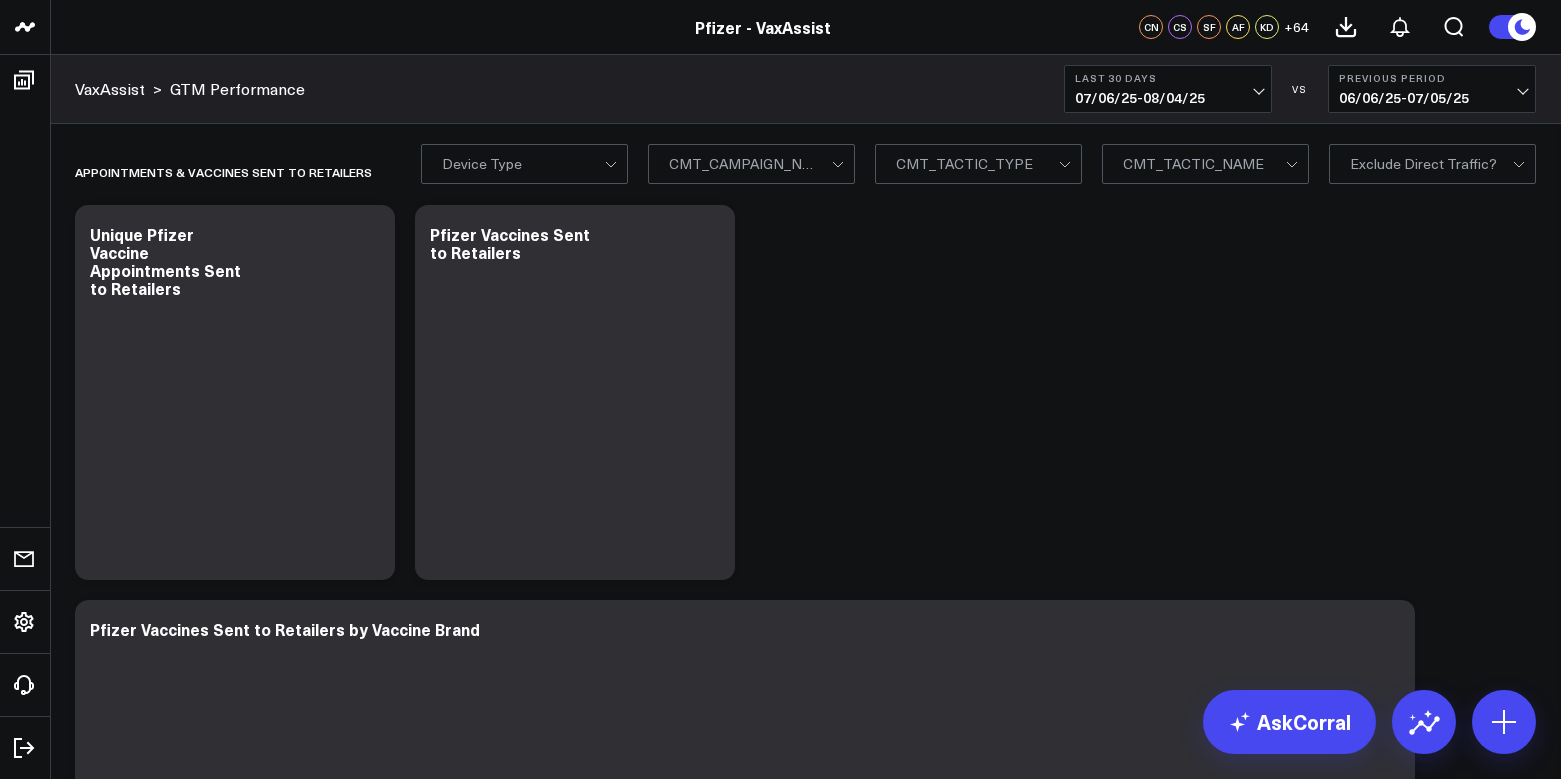 scroll, scrollTop: 0, scrollLeft: 0, axis: both 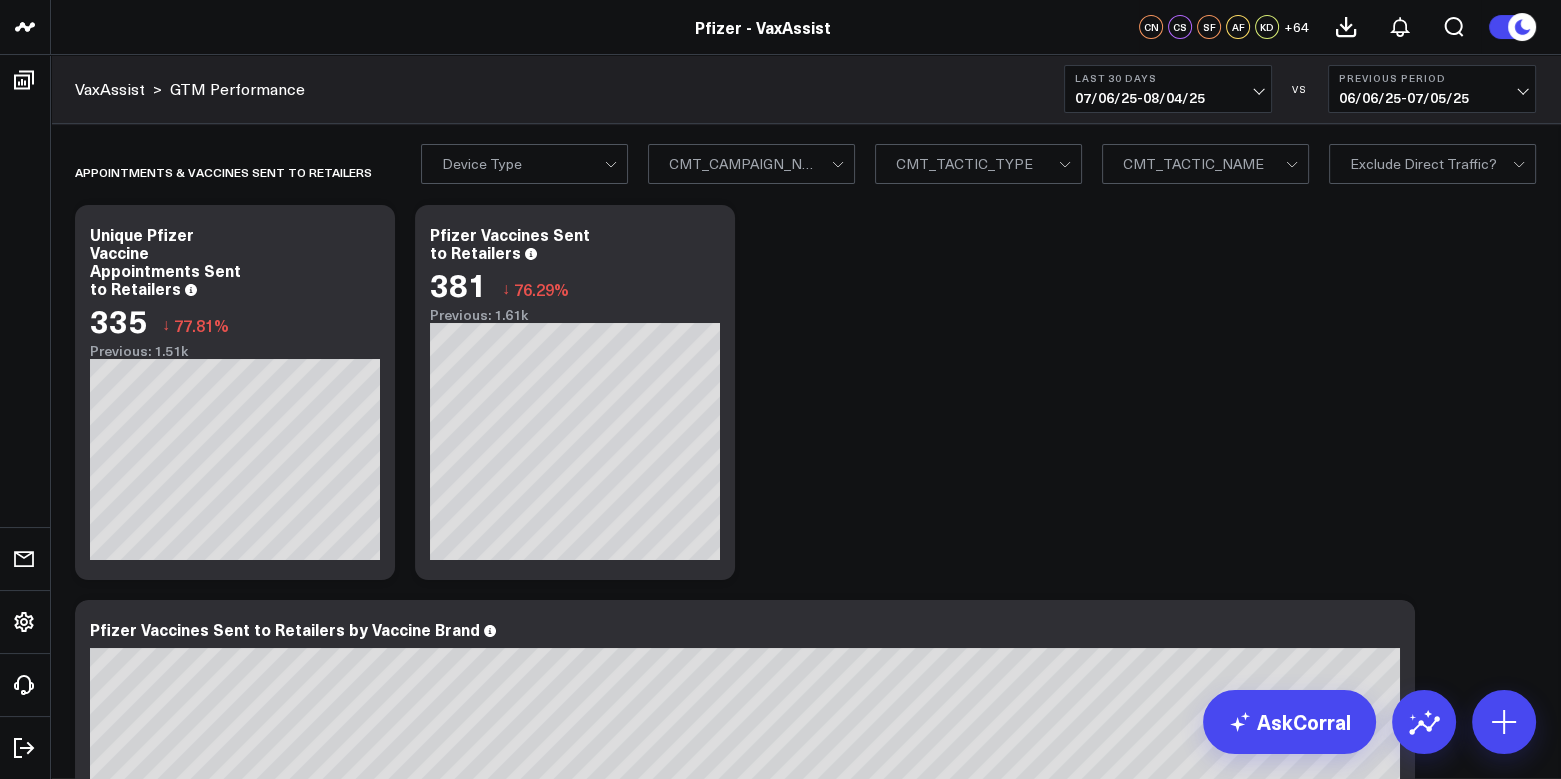 click on "CMT_CAMPAIGN_NAME" at bounding box center (751, 164) 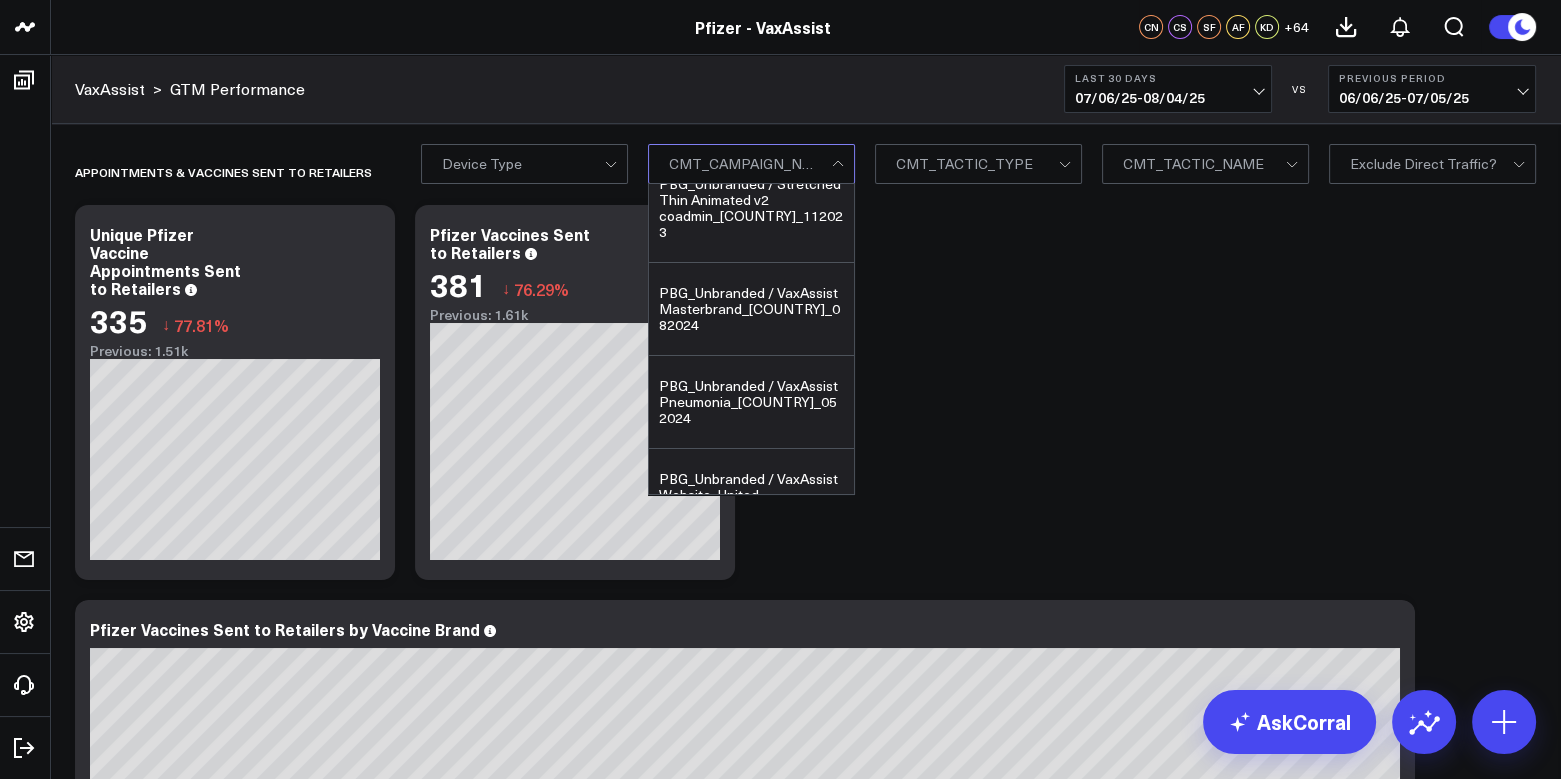scroll, scrollTop: 1798, scrollLeft: 0, axis: vertical 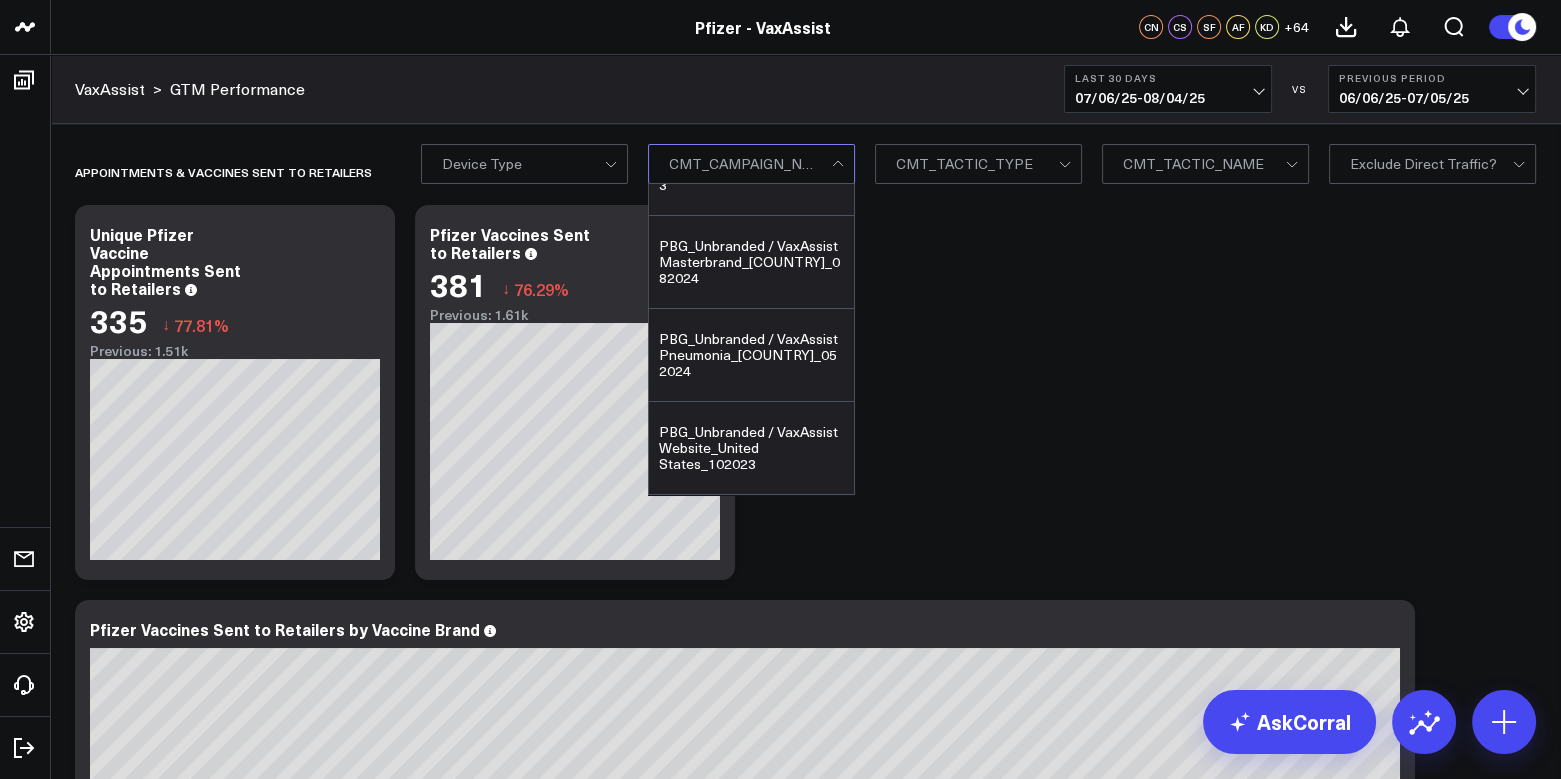 click on "Appointments & Vaccines Sent to Retailers Modify via AI Copy link to widget Ask support Remove Create linked copy Executive Summary Executive Summary - Spanish VaxAssist Brands COMIRNATY ABRYSVO OA ABRYSVO MAT PREVNAR Brand Media Drivers Site Experience (DXA) Co-Admin +1 Vax Analytics COVID+FLU CoAdmin Co-Admin by Tactics Limited Access Total HVAs from RAW Partner Sites Pfizer for All Site Traffic Retargeting Eligibility Wizard Vaccine Finder Vx Finder Tactics Paid Search Keyword Performance GTM Performance Data Freshness Duplicate to Executive Summary Executive Summary - Spanish VaxAssist Brands COMIRNATY ABRYSVO OA ABRYSVO MAT PREVNAR Brand Media Drivers Site Experience (DXA) Co-Admin +1 Vax Analytics COVID+FLU CoAdmin Co-Admin by Tactics Limited Access Total HVAs from RAW Partner Sites Pfizer for All Site Traffic Retargeting Eligibility Wizard Vaccine Finder Vx Finder Tactics Paid Search Keyword Performance GTM Performance Data Freshness Move to Executive Summary Executive Summary - Spanish VaxAssist Table" at bounding box center [805, 9673] 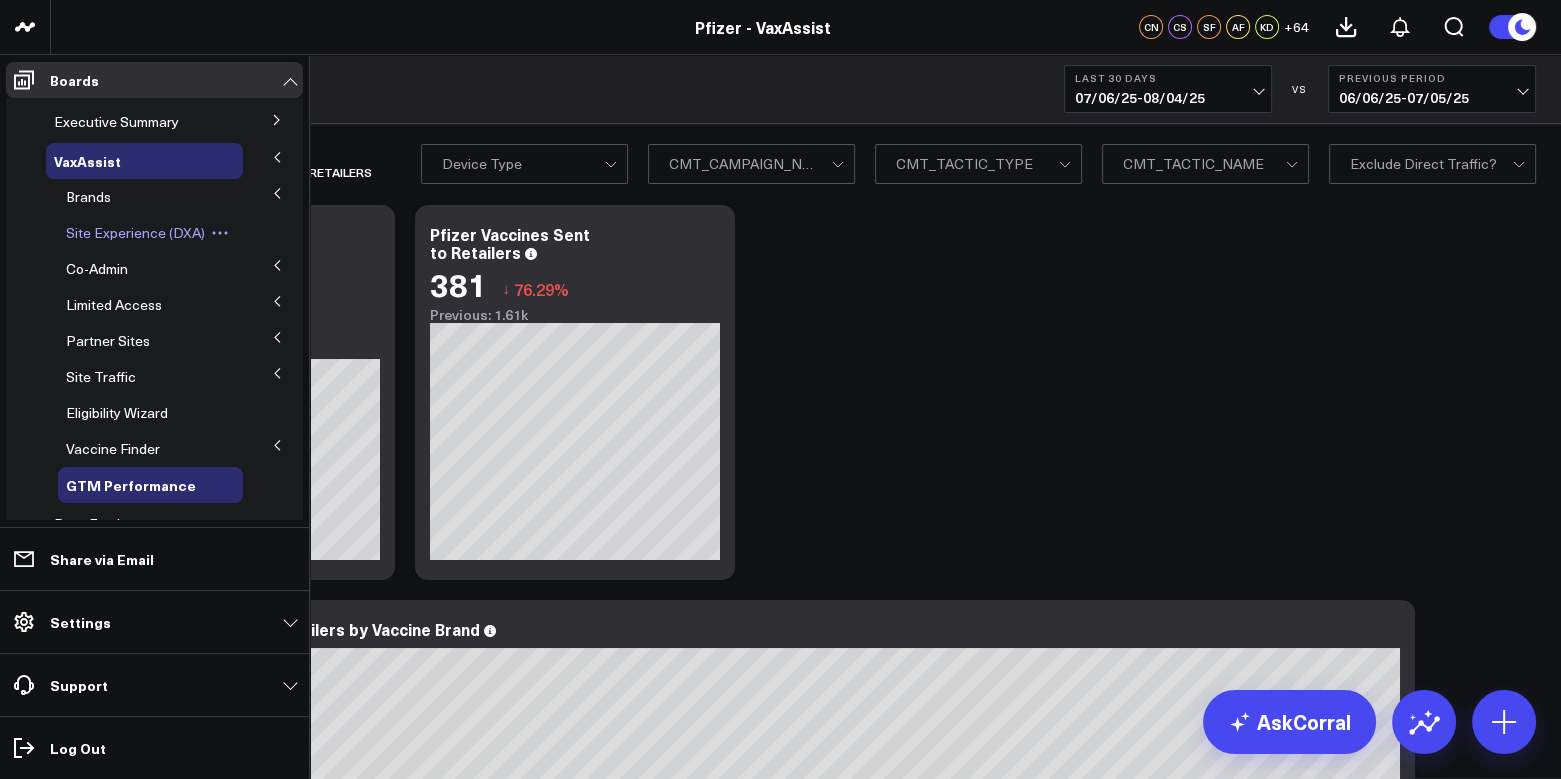 click on "Site Experience (DXA)" at bounding box center [135, 232] 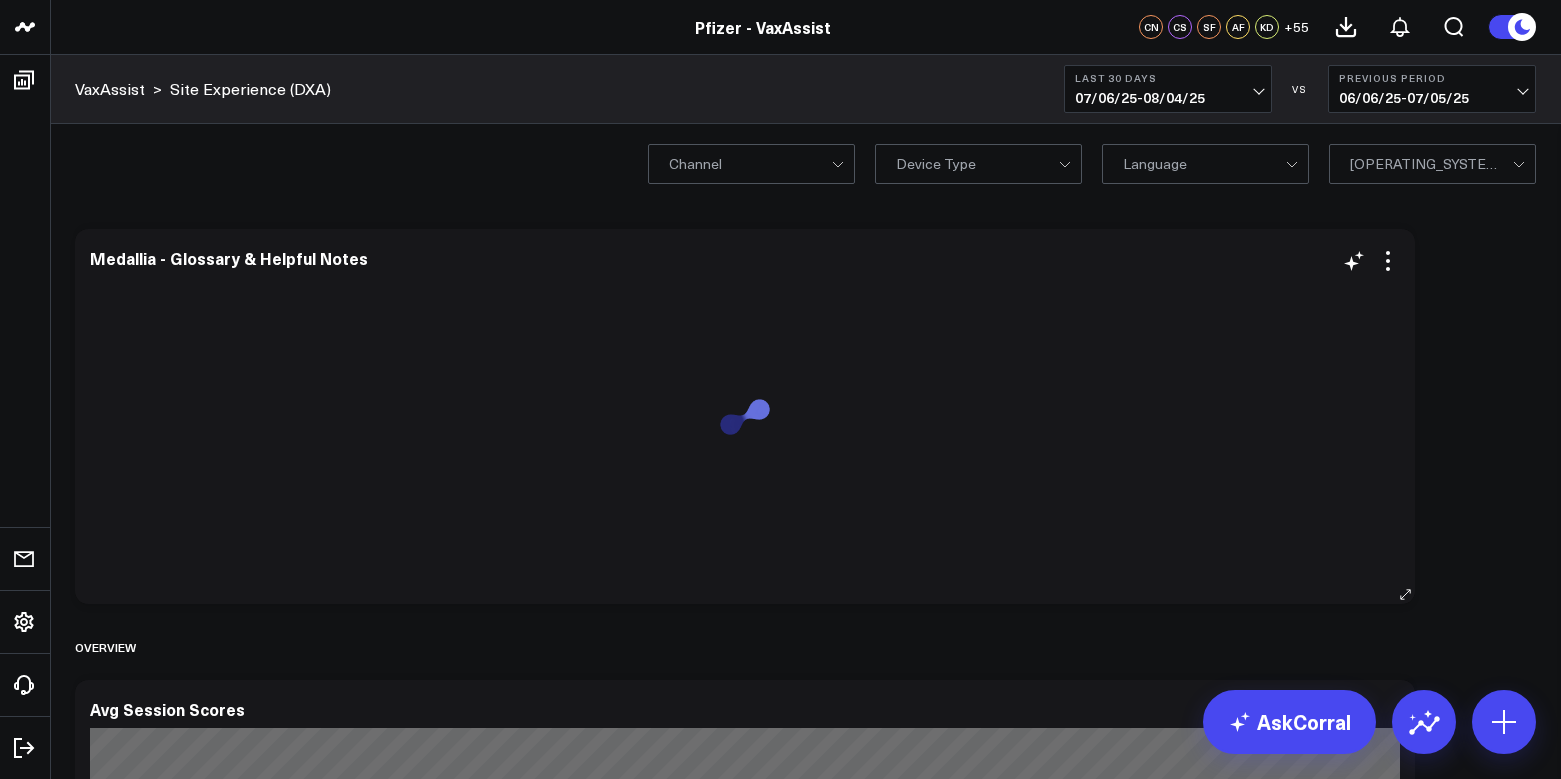 scroll, scrollTop: 0, scrollLeft: 0, axis: both 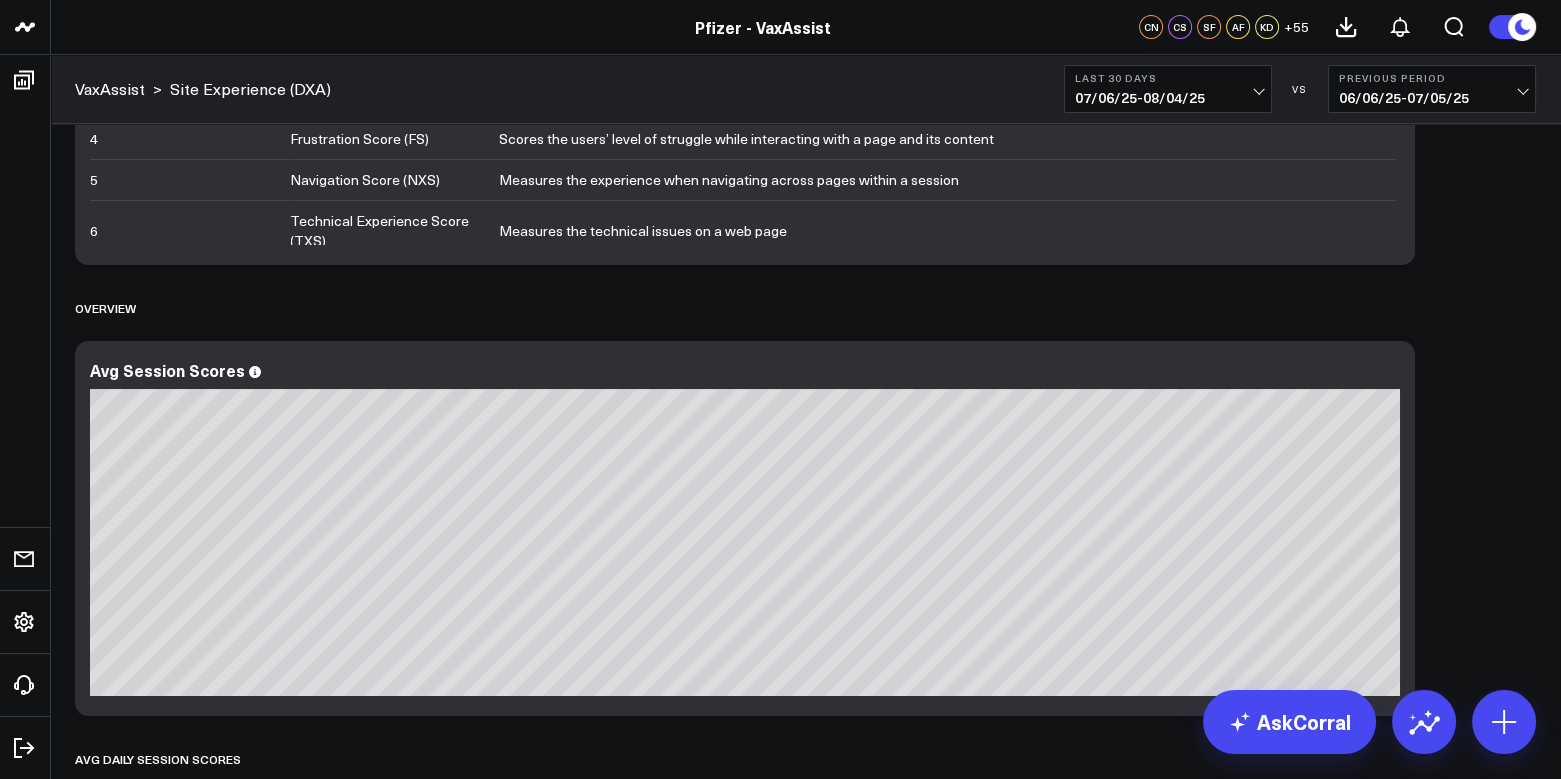 click on "Overview" at bounding box center [805, 308] 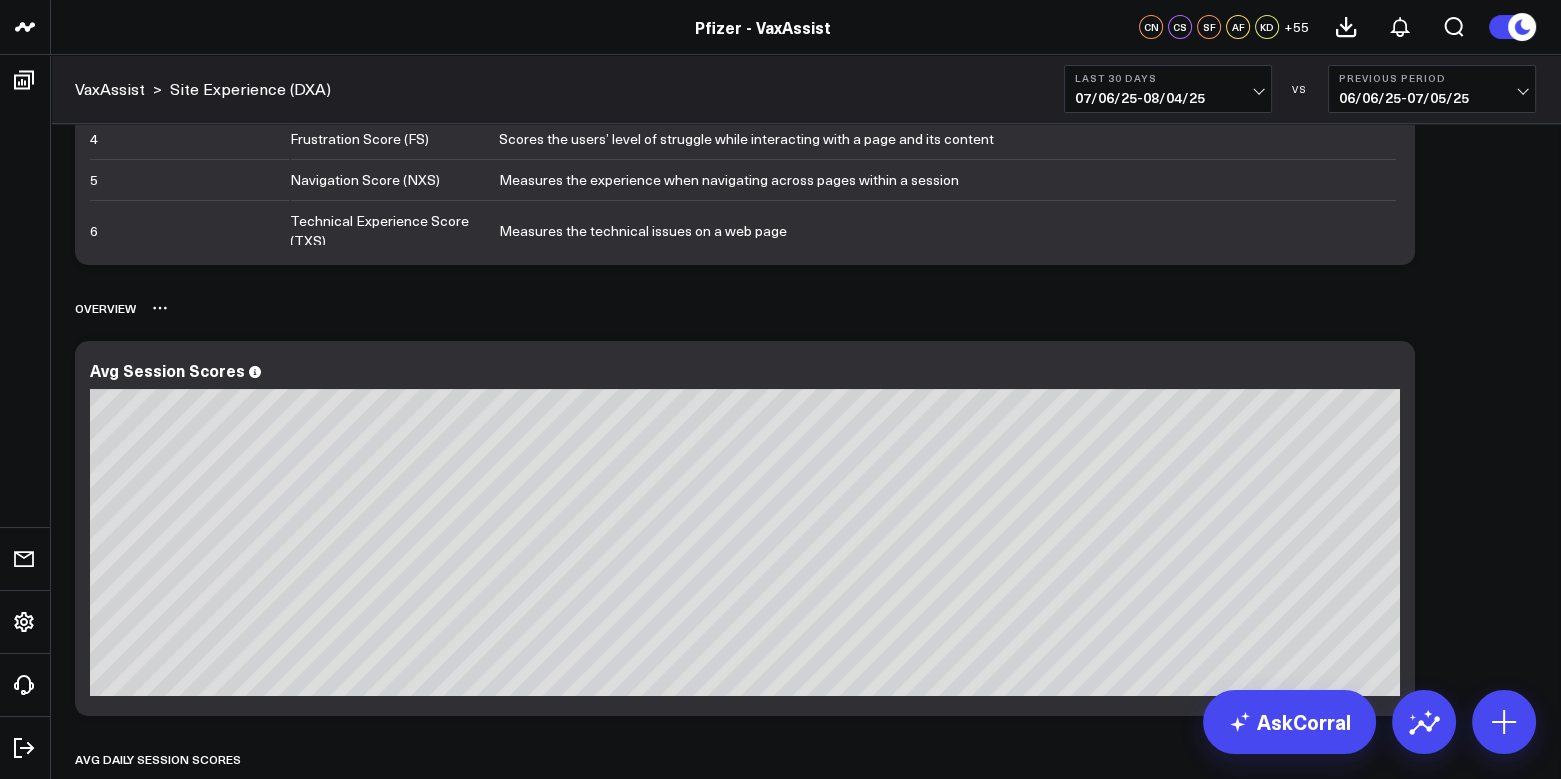 click on "Overview" at bounding box center (805, 308) 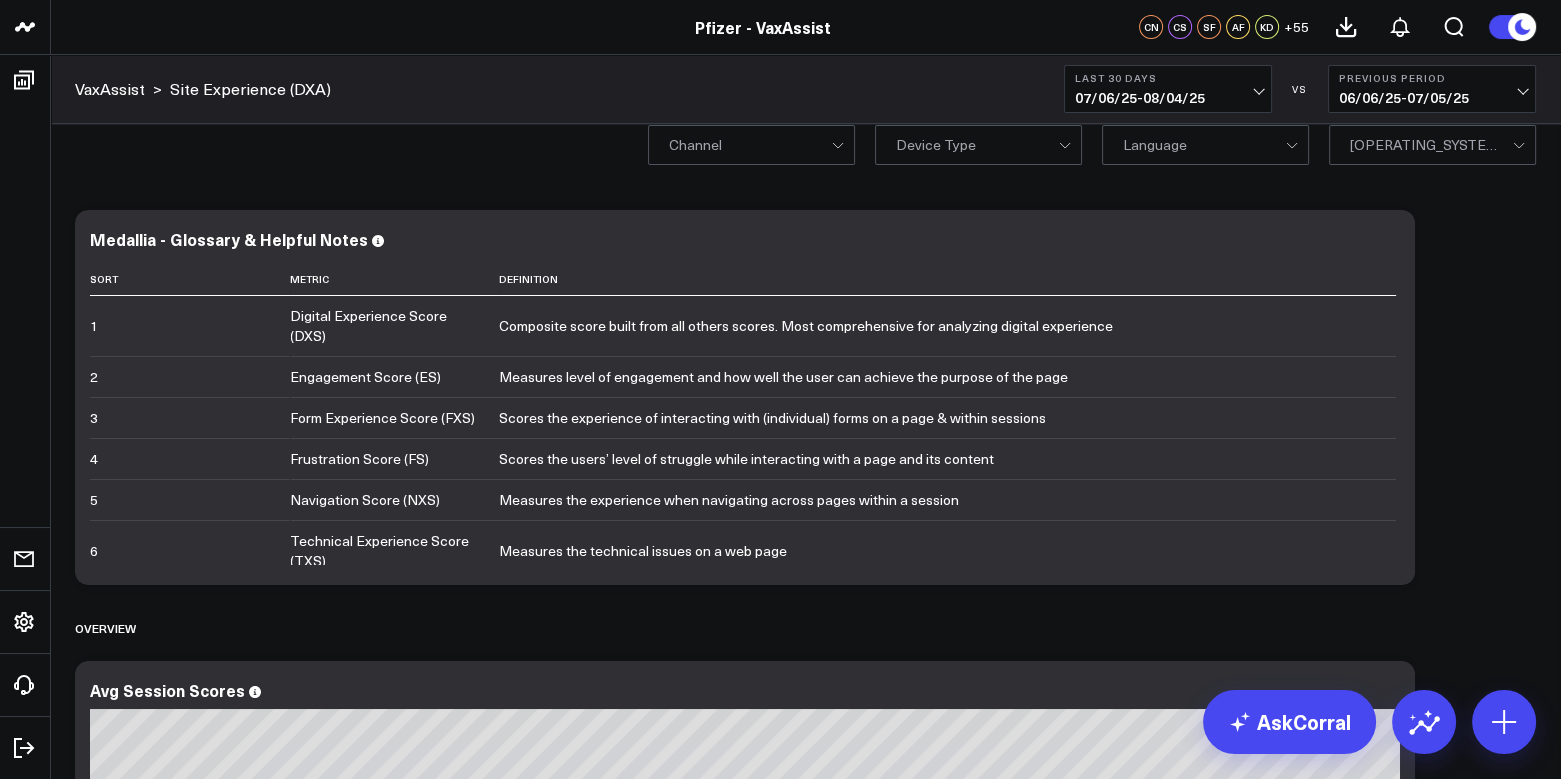 scroll, scrollTop: 0, scrollLeft: 0, axis: both 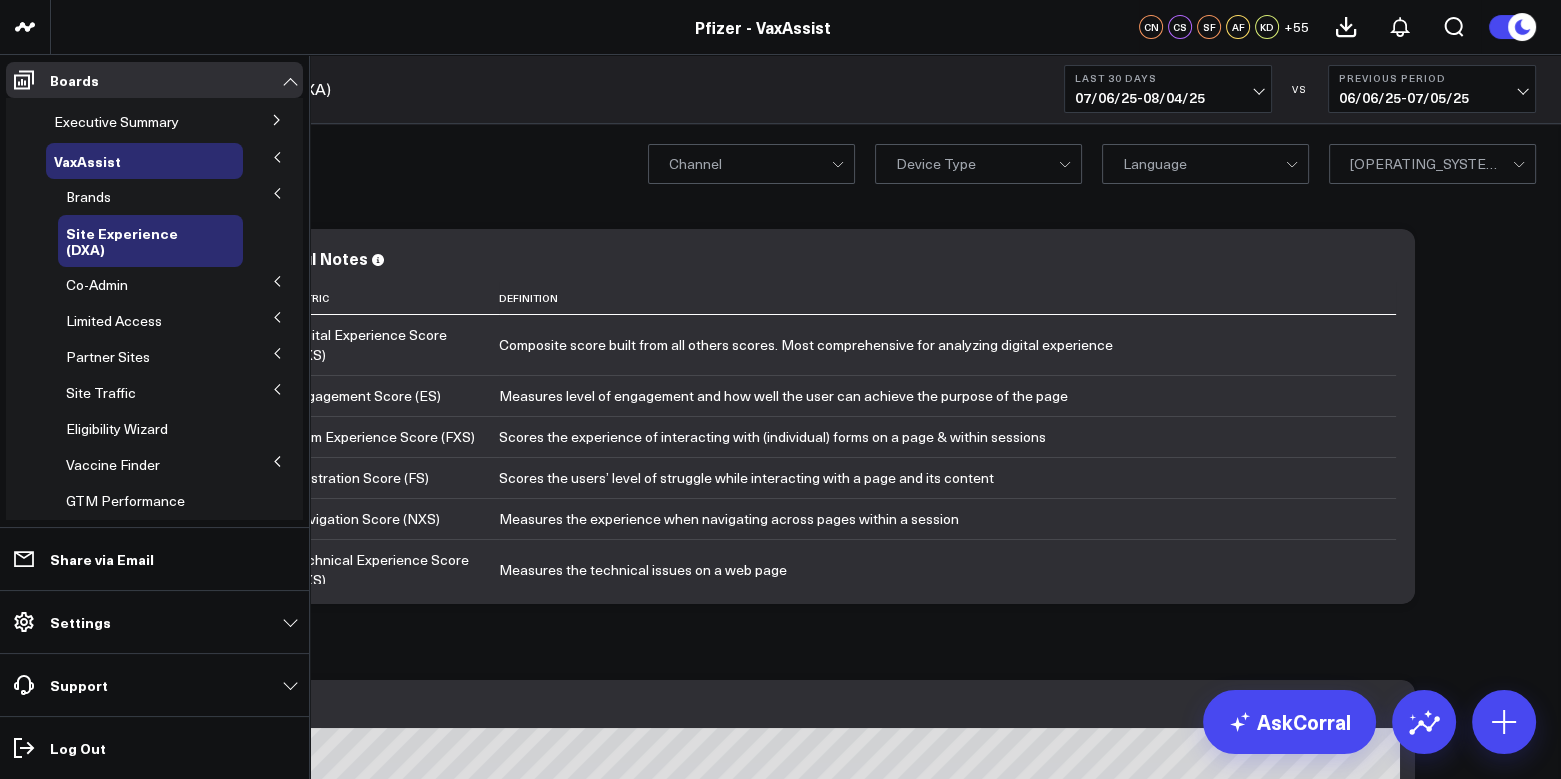click at bounding box center (277, 354) 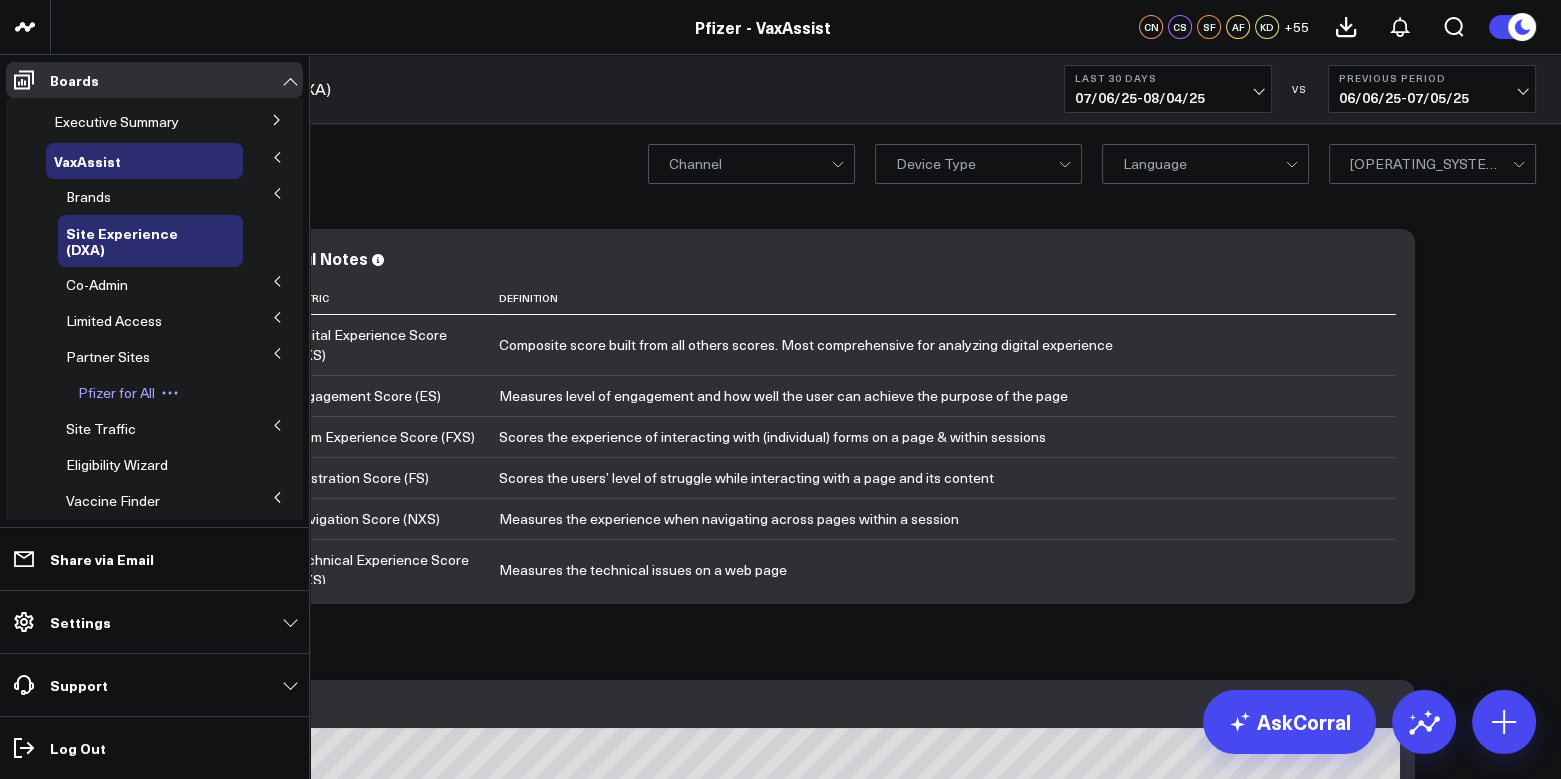 click on "Pfizer for All" at bounding box center [116, 392] 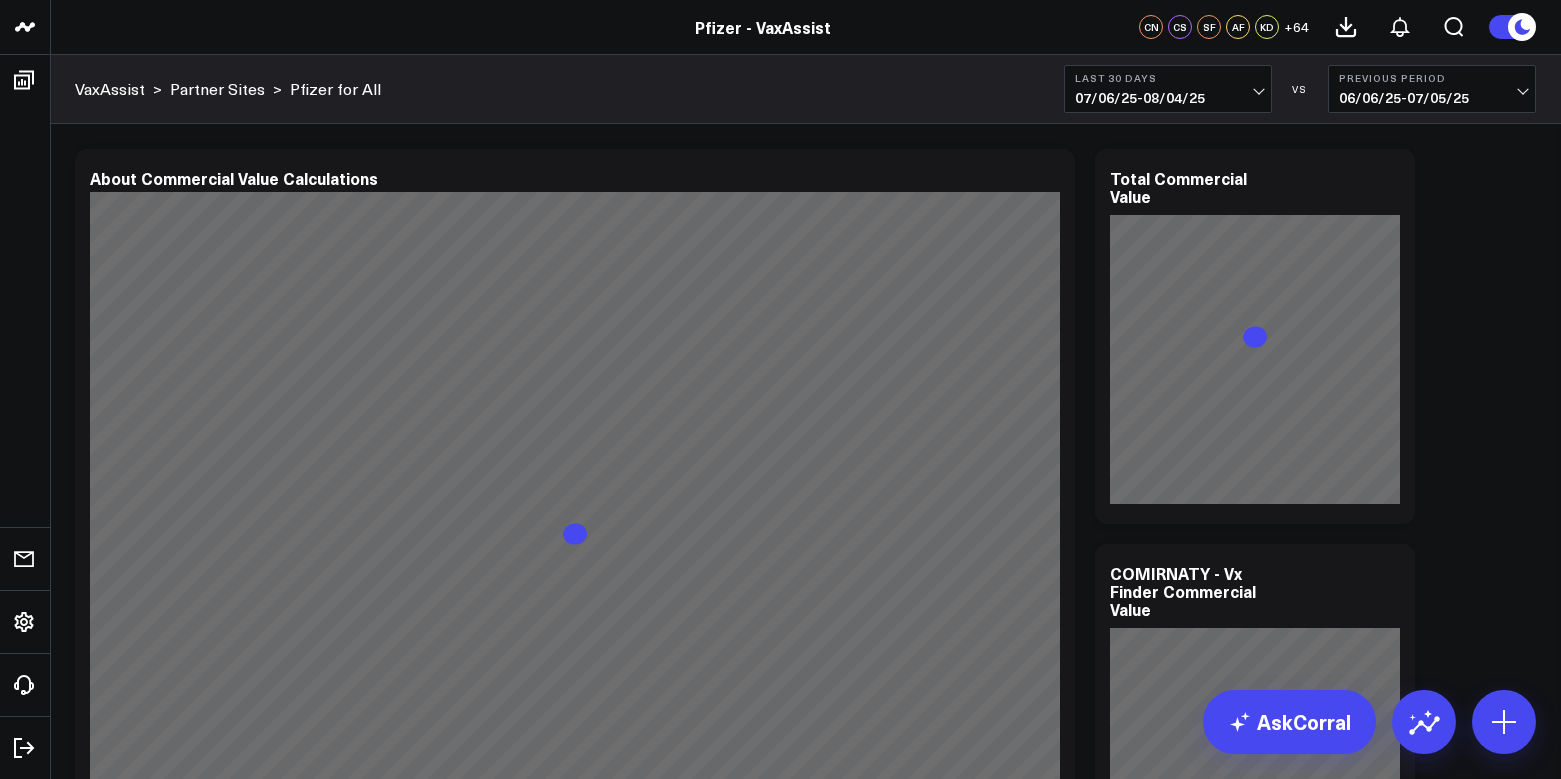scroll, scrollTop: 0, scrollLeft: 0, axis: both 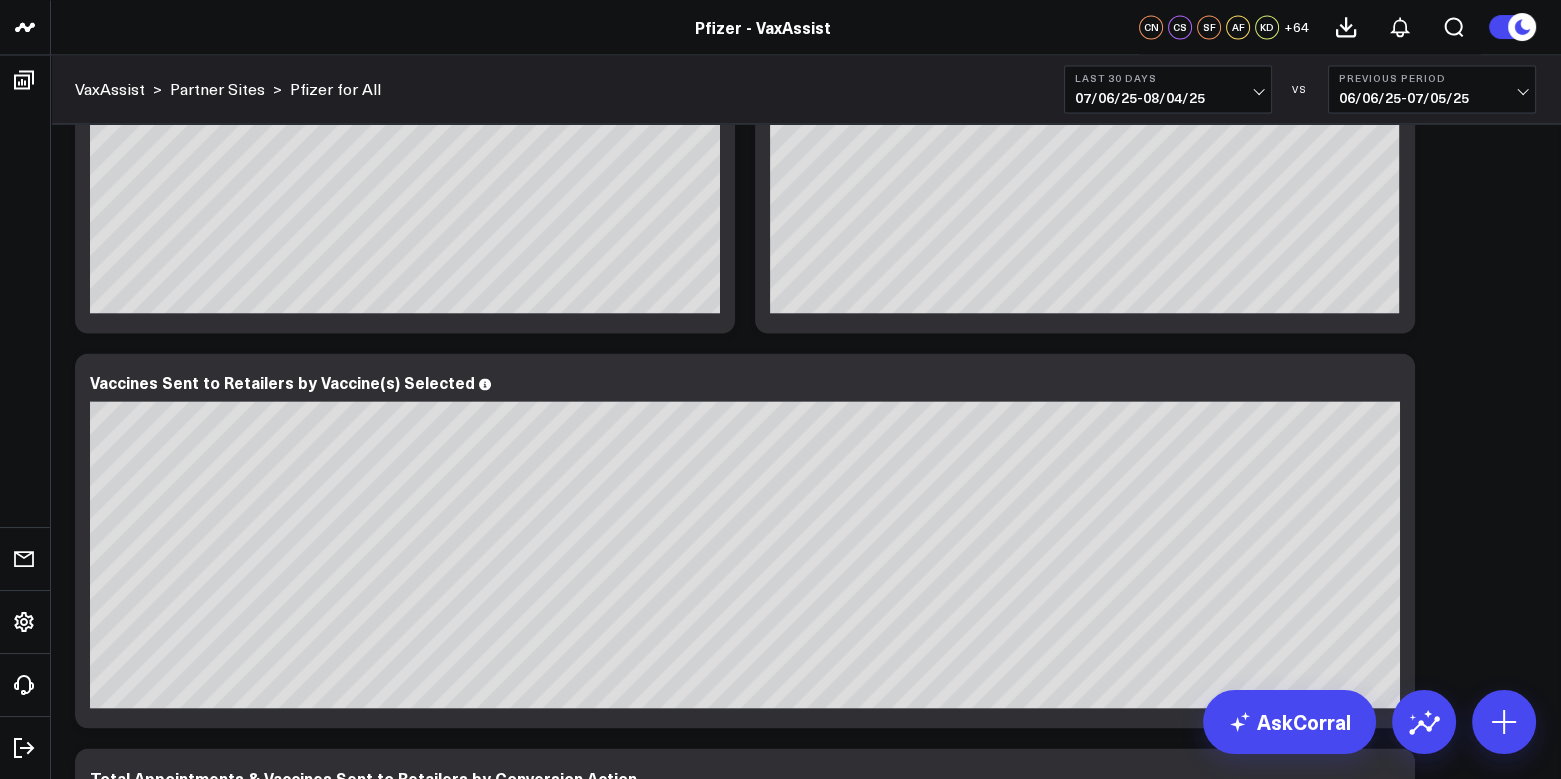 click on "Modify via AI Copy link to widget Ask support Remove Create linked copy Executive Summary Executive Summary - Spanish VaxAssist Brands COMIRNATY ABRYSVO OA ABRYSVO MAT PREVNAR Brand Media Drivers Site Experience (DXA) Co-Admin +1 Vax Analytics COVID+FLU CoAdmin Co-Admin by Tactics Limited Access Total HVAs from RAW Partner Sites Pfizer for All Site Traffic Retargeting Eligibility Wizard Vaccine Finder Vx Finder Tactics Paid Search Keyword Performance GTM Performance Data Freshness Duplicate to Executive Summary Executive Summary - Spanish VaxAssist Brands COMIRNATY ABRYSVO OA ABRYSVO MAT PREVNAR Brand Media Drivers Site Experience (DXA) Co-Admin +1 Vax Analytics COVID+FLU CoAdmin Co-Admin by Tactics Limited Access Total HVAs from RAW Partner Sites Pfizer for All Site Traffic Retargeting Eligibility Wizard Vaccine Finder Vx Finder Tactics Paid Search Keyword Performance GTM Performance Data Freshness Move to Executive Summary Executive Summary - Spanish VaxAssist Brands COMIRNATY ABRYSVO OA ABRYSVO MAT PREVNAR" at bounding box center [805, 963] 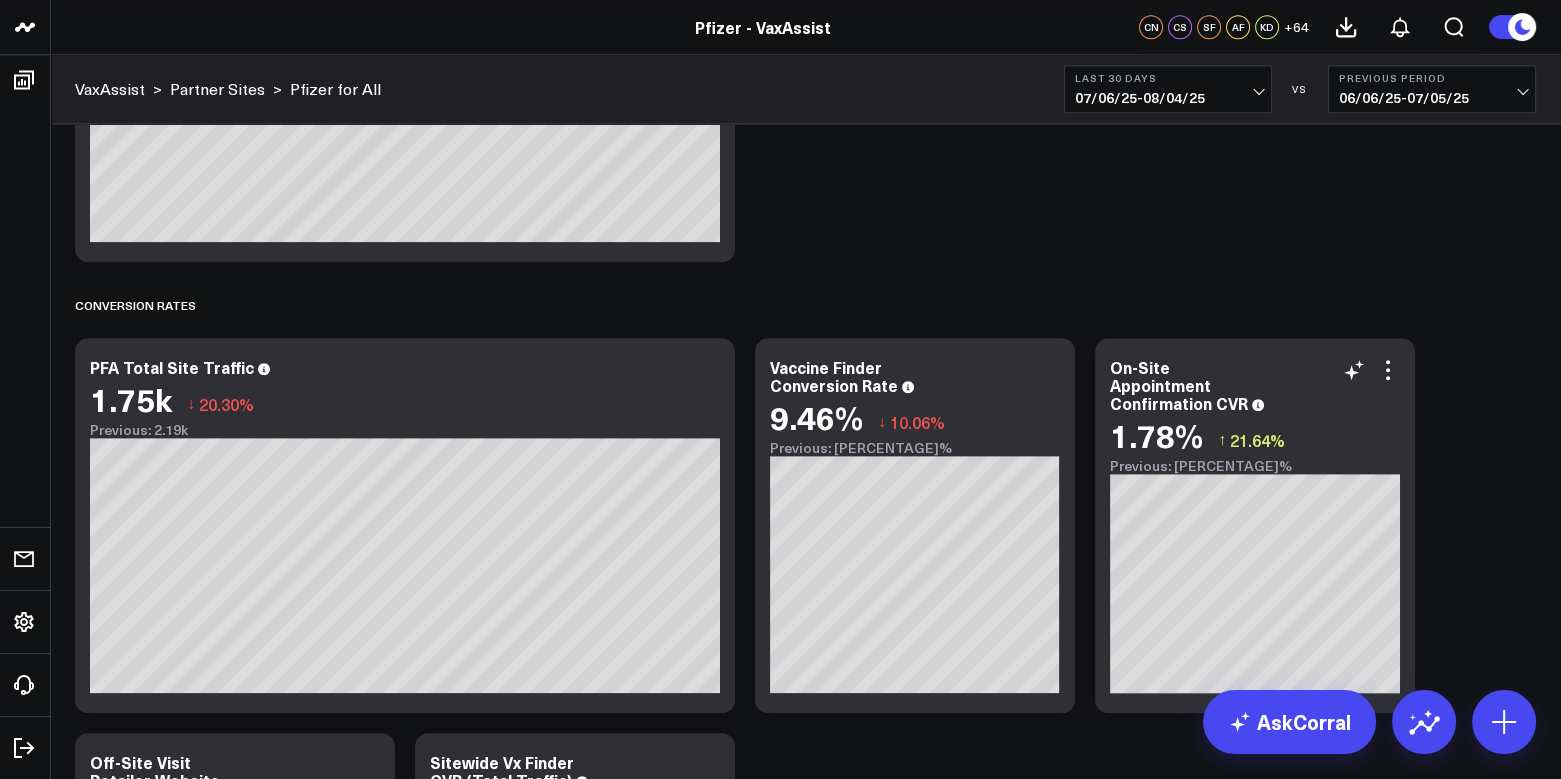 scroll, scrollTop: 2665, scrollLeft: 0, axis: vertical 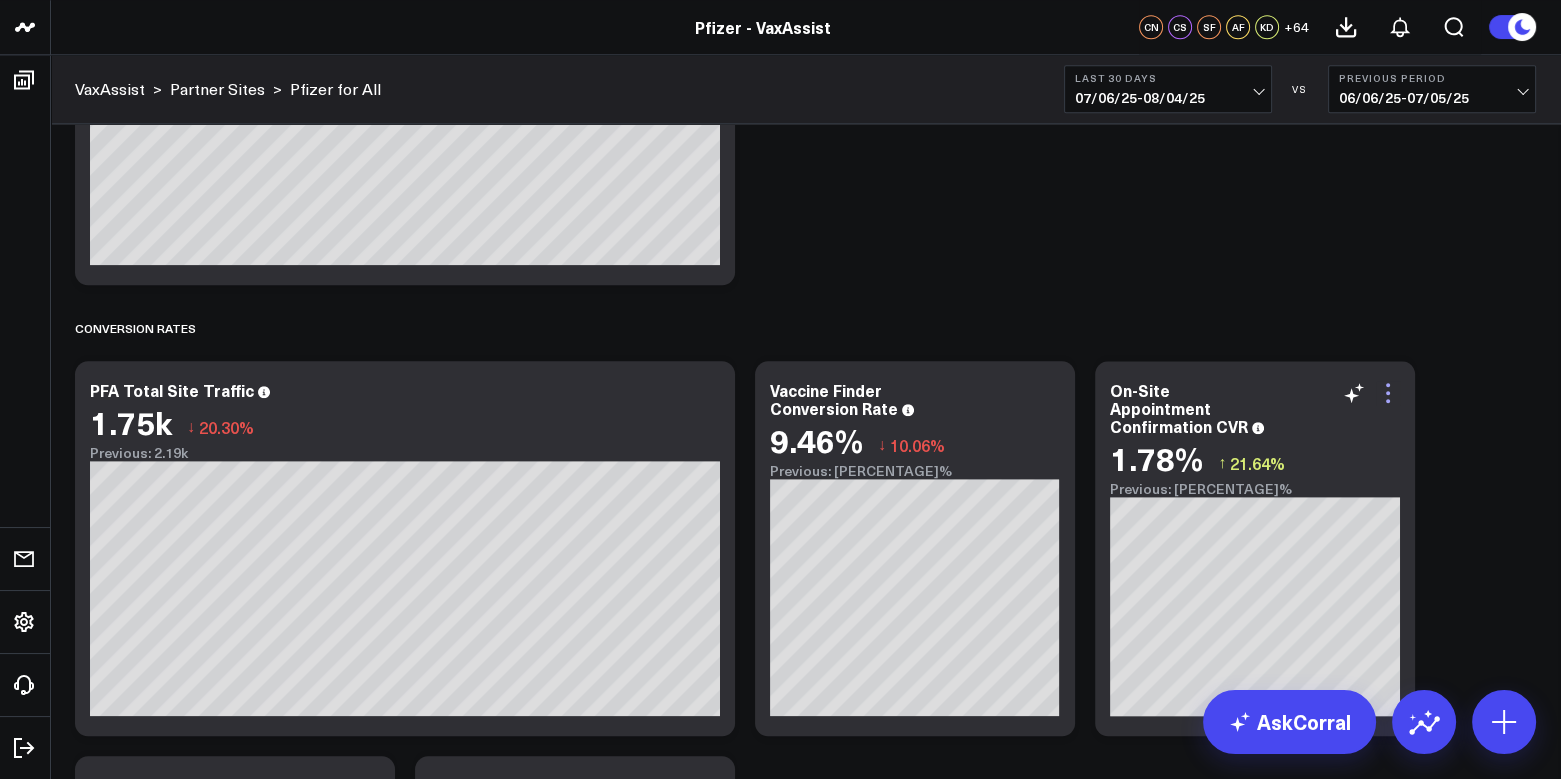 click 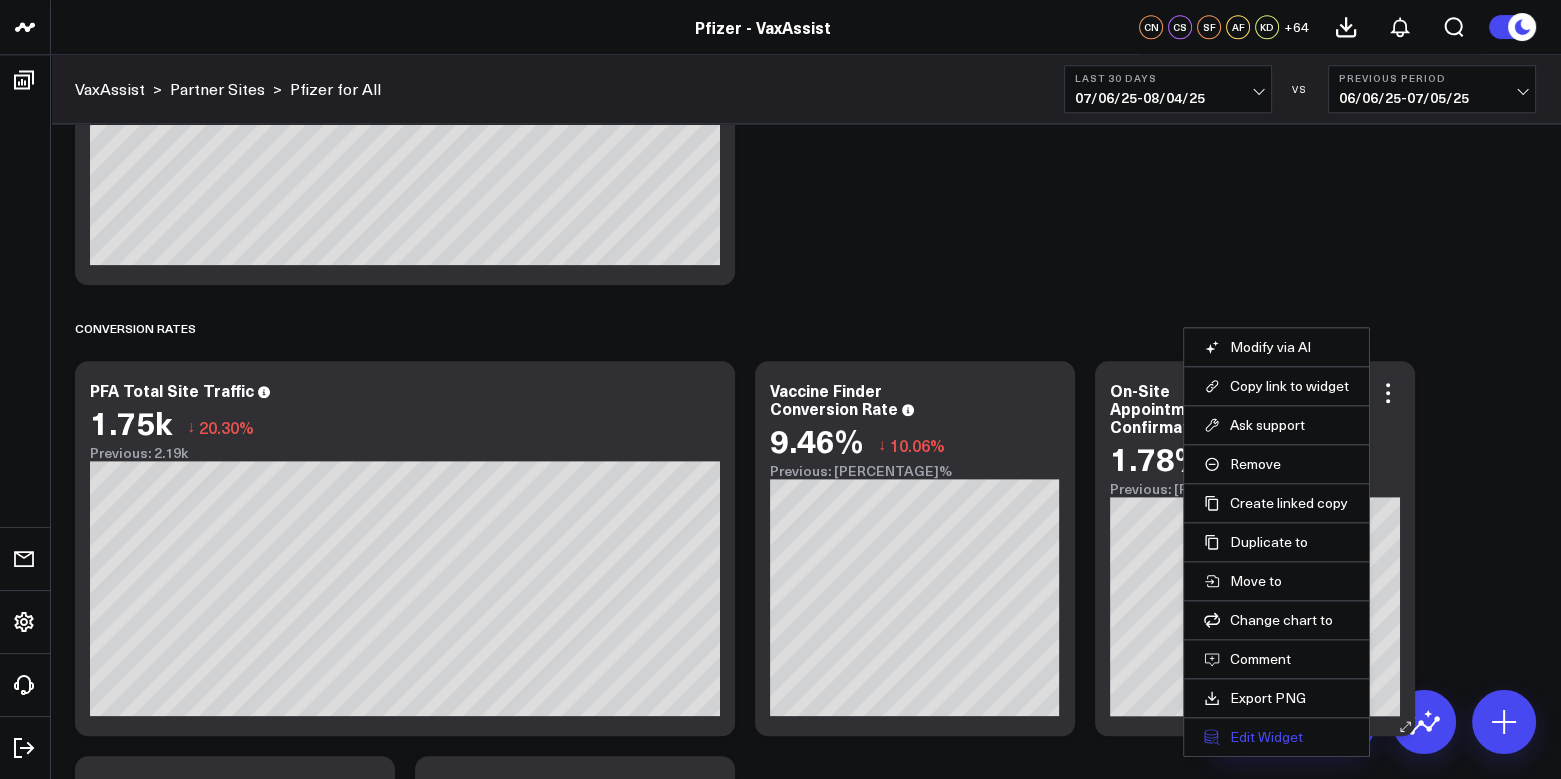 click on "Edit Widget" at bounding box center (1276, 737) 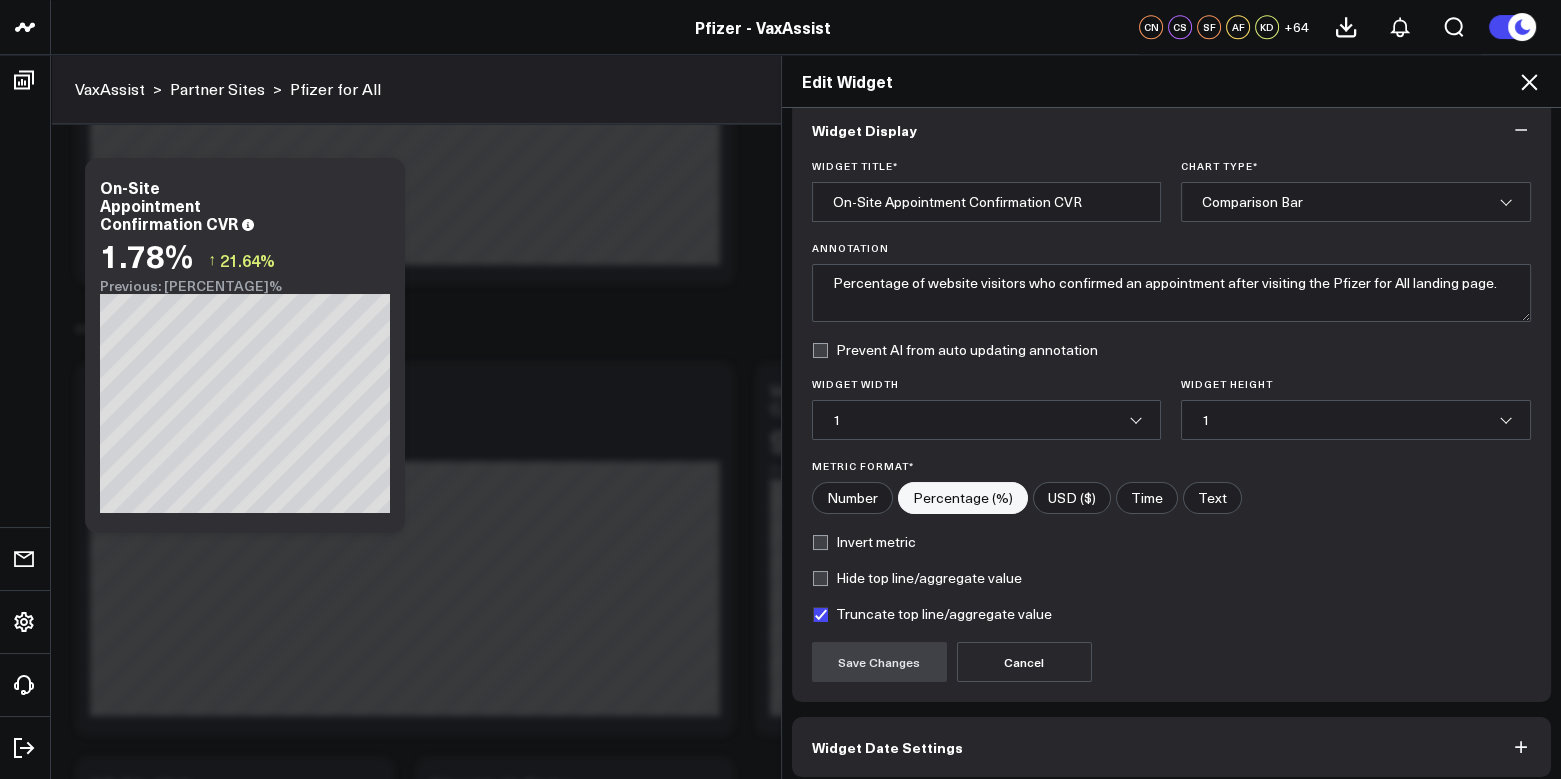scroll, scrollTop: 0, scrollLeft: 0, axis: both 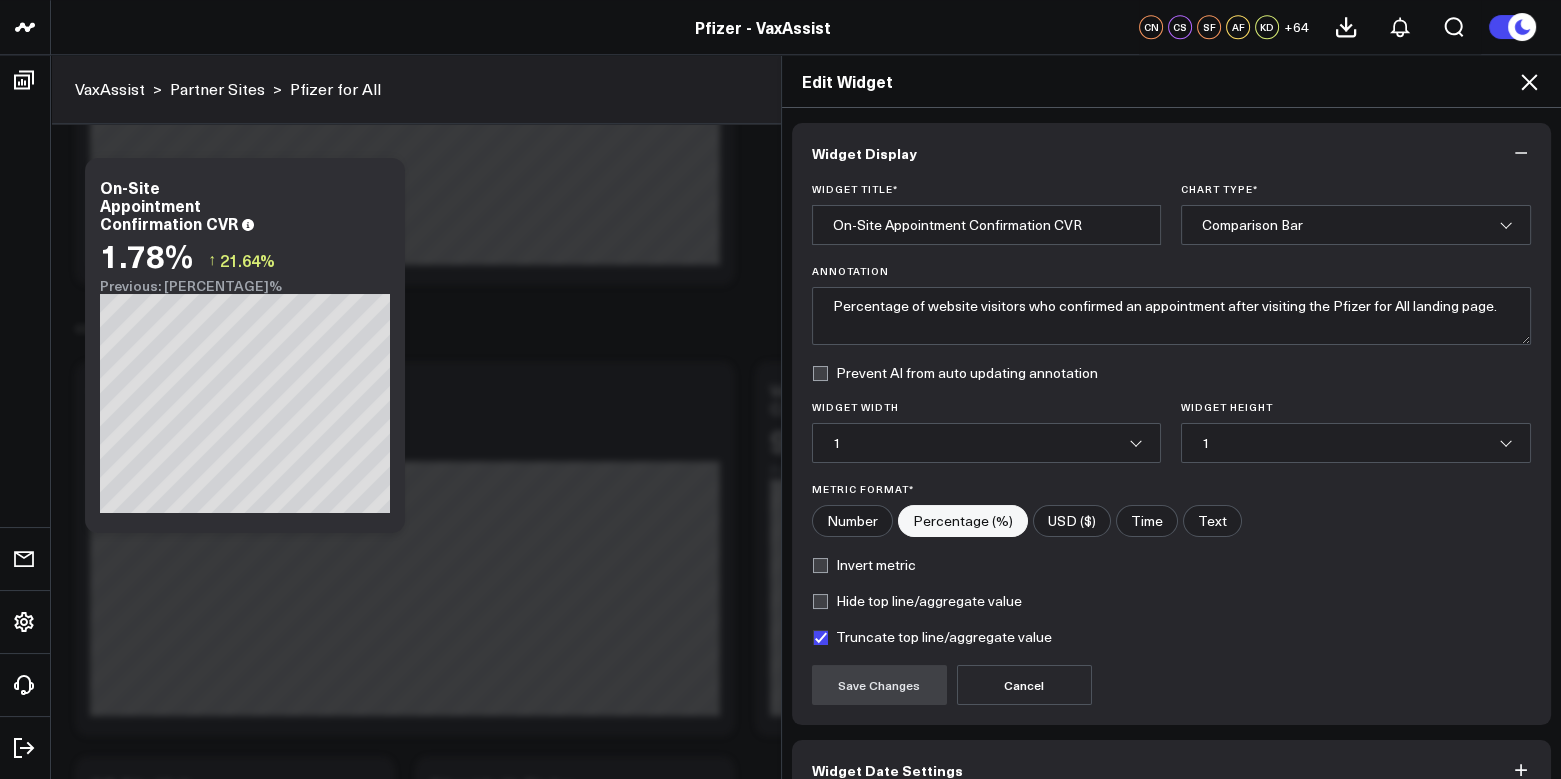 click on "Edit Widget Widget Display Widget Title * On-Site Appointment Confirmation CVR Chart Type * Fuel Gauge Fuel Gauge w/o Comparison Comparison Bar Static Number Line Chart for Date Comparison Bar Chart Bar Chart w/o Comparison Wide Bar Chart Wide Bar Chart w/o Comparison Donut Chart Donut Chart w/o Comparison Pie Chart Vertical Funnel Horizontal Funnel US Map US Map (Regional) Line Chart Clustered Column Chart Stacked Area Line Chart Scatterplot Stacked Column Chart Column vs Line Series Sunburst Heat Map Table Table w/ Date Columns Table w/o Comparison Comparison Bar Fuel Gauge Fuel Gauge w/o Comparison Comparison Bar Static Number Line Chart for Date Comparison Bar Chart Bar Chart w/o Comparison Wide Bar Chart Wide Bar Chart w/o Comparison Donut Chart Donut Chart w/o Comparison Pie Chart Vertical Funnel Horizontal Funnel US Map US Map (Regional) Line Chart Clustered Column Chart Stacked Area Line Chart Scatterplot Stacked Column Chart Column vs Line Series Sunburst Heat Map Table Table w/ Date Columns 1 2 3 4" at bounding box center (780, 416) 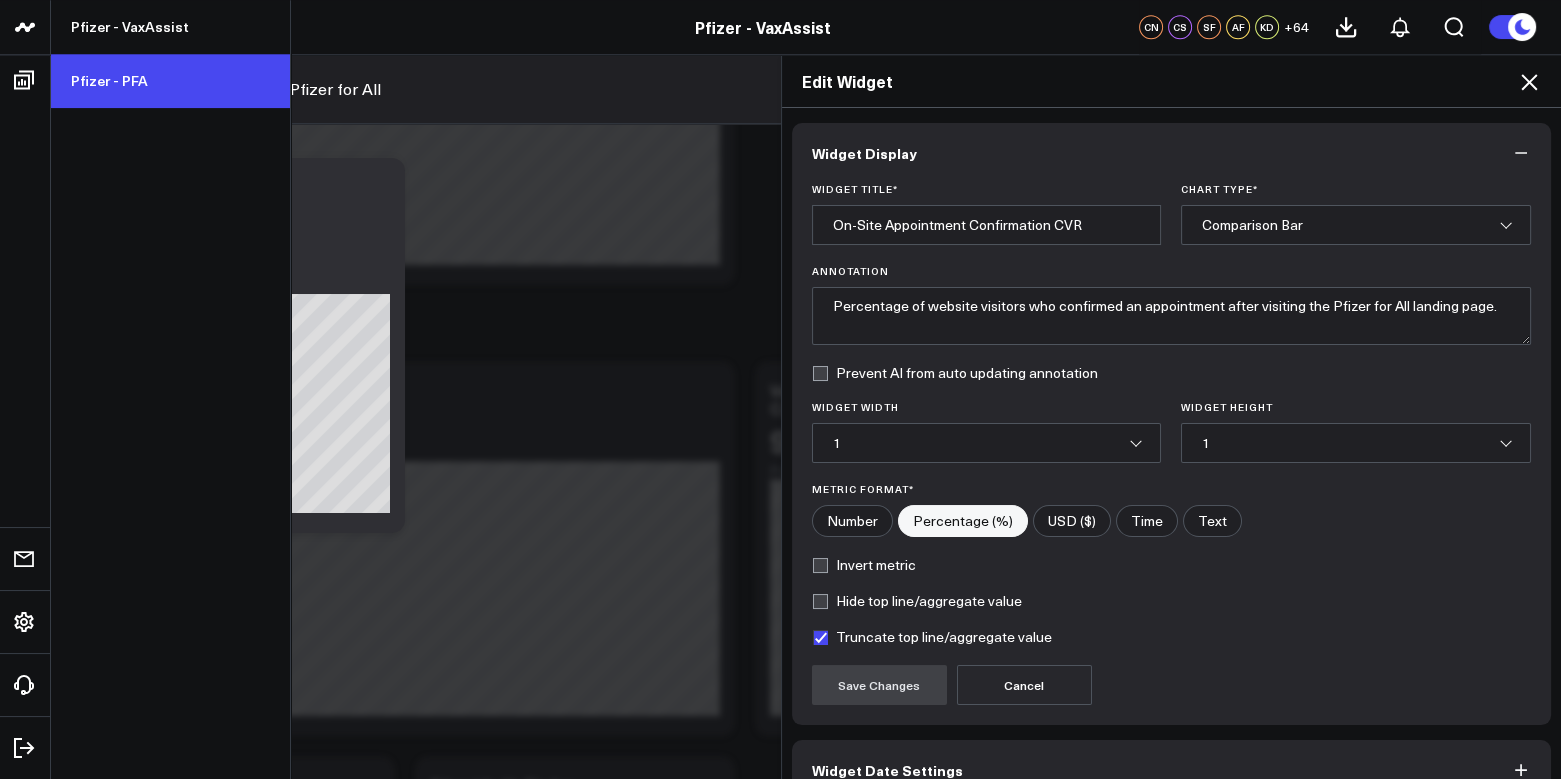 click on "Pfizer - PFA" at bounding box center [170, 81] 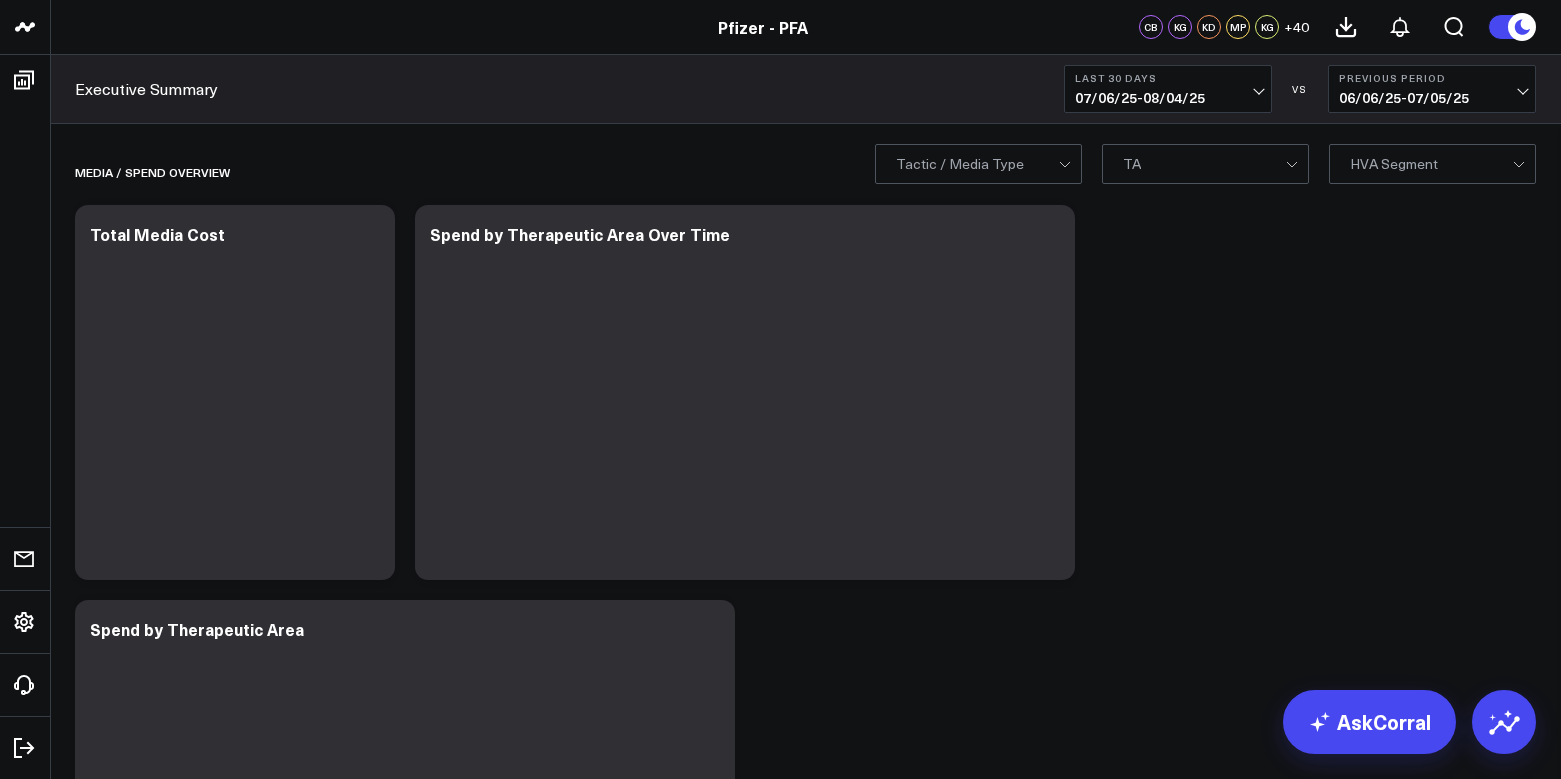 scroll, scrollTop: 0, scrollLeft: 0, axis: both 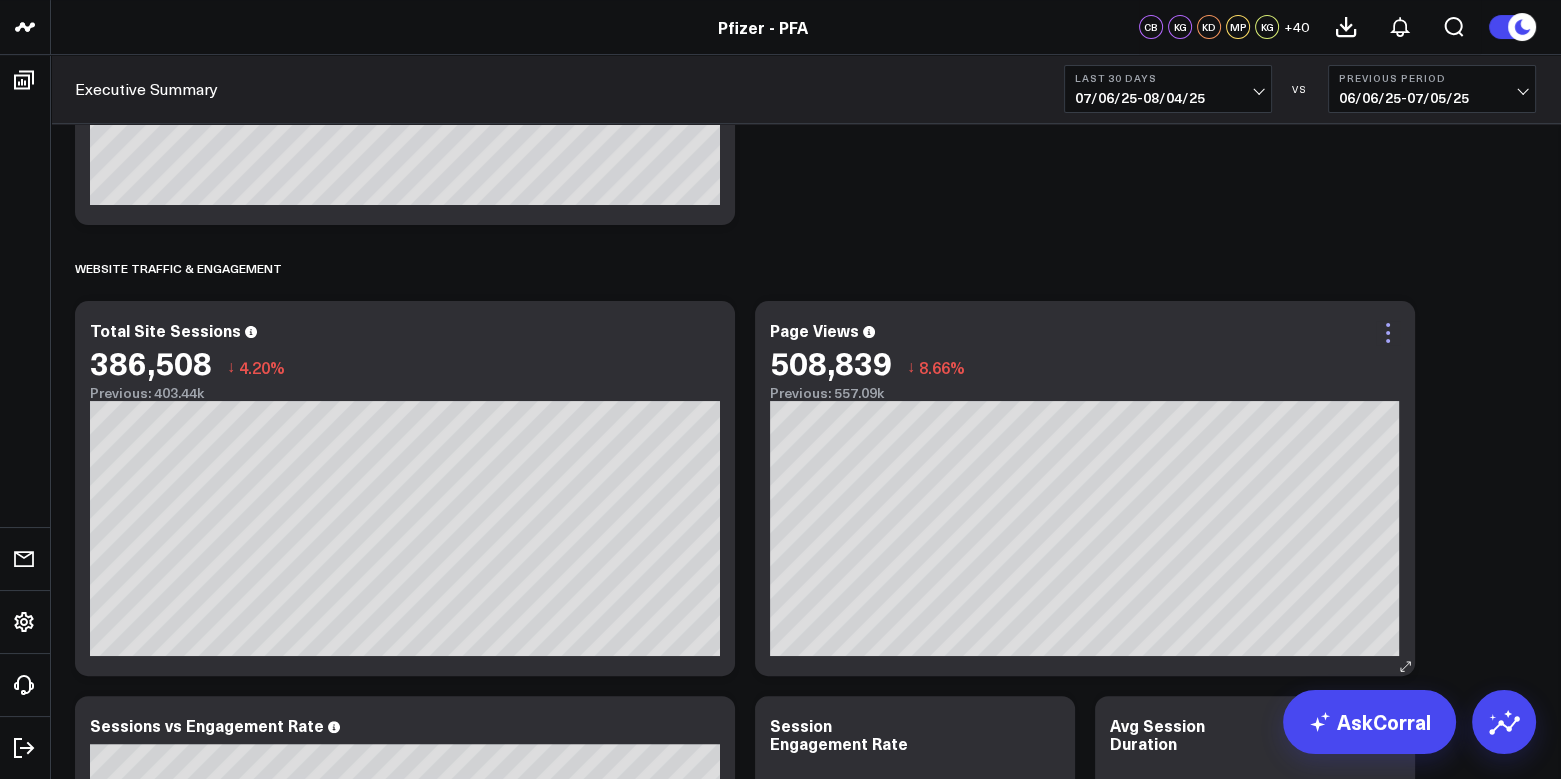 click 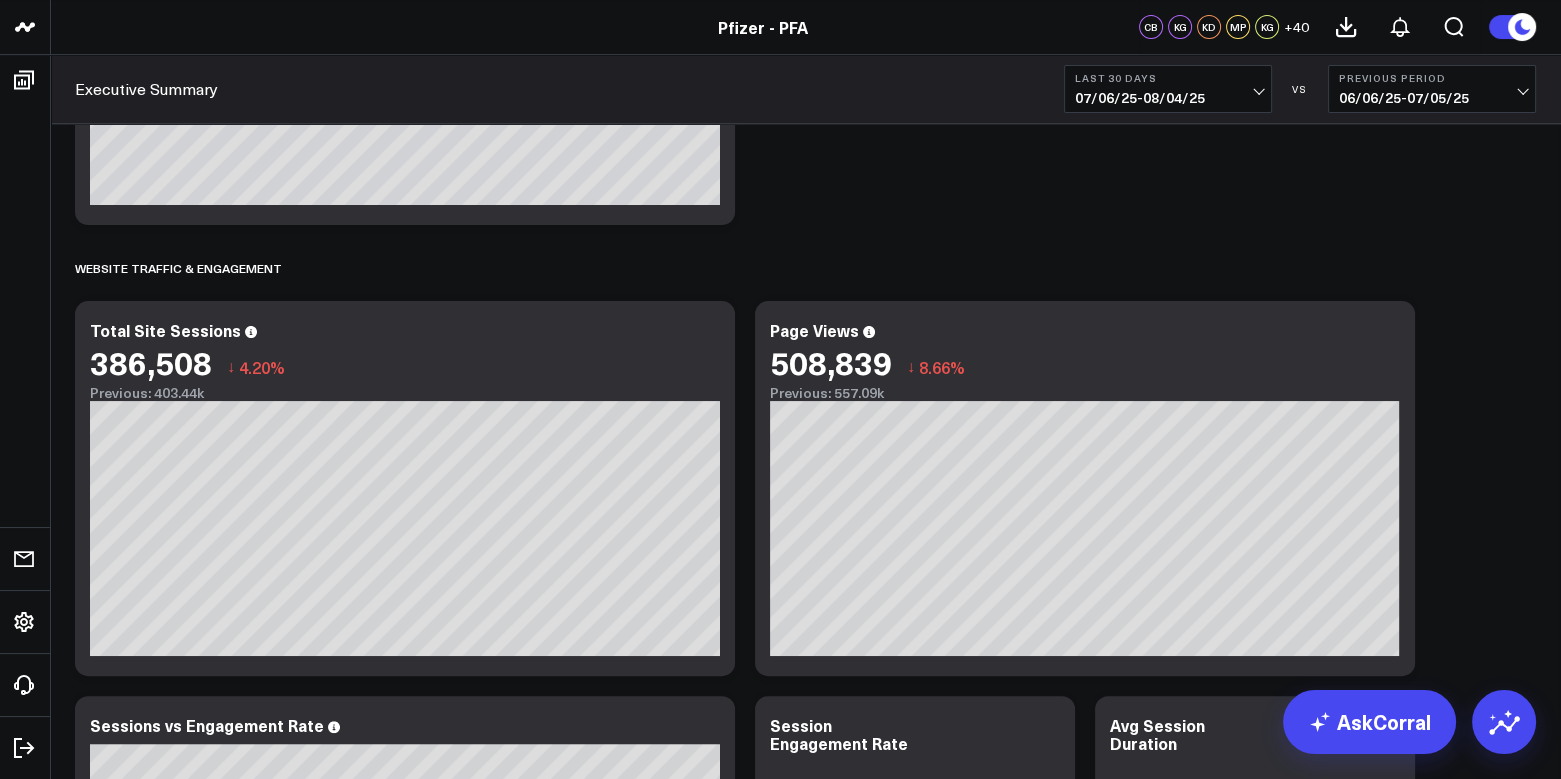 click on "Media / Spend Overview Copy link to widget Ask support Comment Export PNG Total Media Cost $693.38k ↑   11.79% Previous: $620.25k So sorry. The query returned no results. Ask a Data Analyst Copy link to widget Ask support Comment Export PNG Spend by Therapeutic Area Over Time $693,378.26 ↑   11.79% Previous: $620.25k [fontSize:10px lineHeight:12px] / Migraine[/]
[fontSize:14px lineHeight:20px fontWeight:500][/] [fontSize:10px lineHeight:12px] / Other[/]
[fontSize:14px lineHeight:20px fontWeight:500][/] So sorry. The query returned no results. Ask a Data Analyst Copy link to widget Ask support Comment Export PNG Spend by Therapeutic Area [fontSize:14px lineHeight:16px][/]:
[fontSize:14px lineHeight:20px fontWeight:500]% ()[/] [fontSize:14px lineHeight:16px][/]:
[fontSize:14px lineHeight:20px fontWeight:500]% ()[/] So sorry. The query returned no results. Ask a Data Analyst Website Traffic & Engagement Copy link to widget Ask support Comment Export PNG Total Site Sessions 386,508 ↓   4.20% Ask support ↓" at bounding box center (805, 3281) 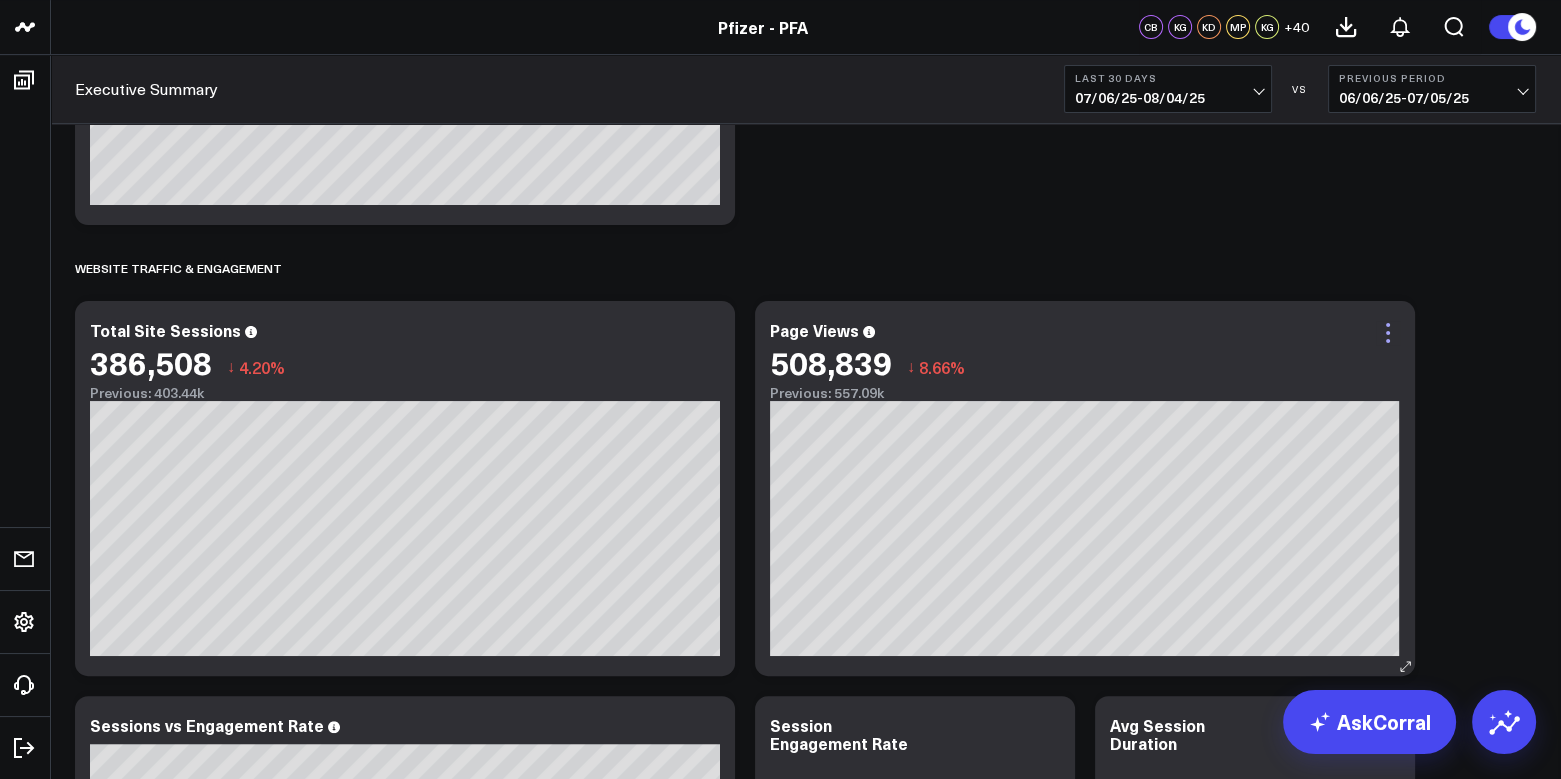 click 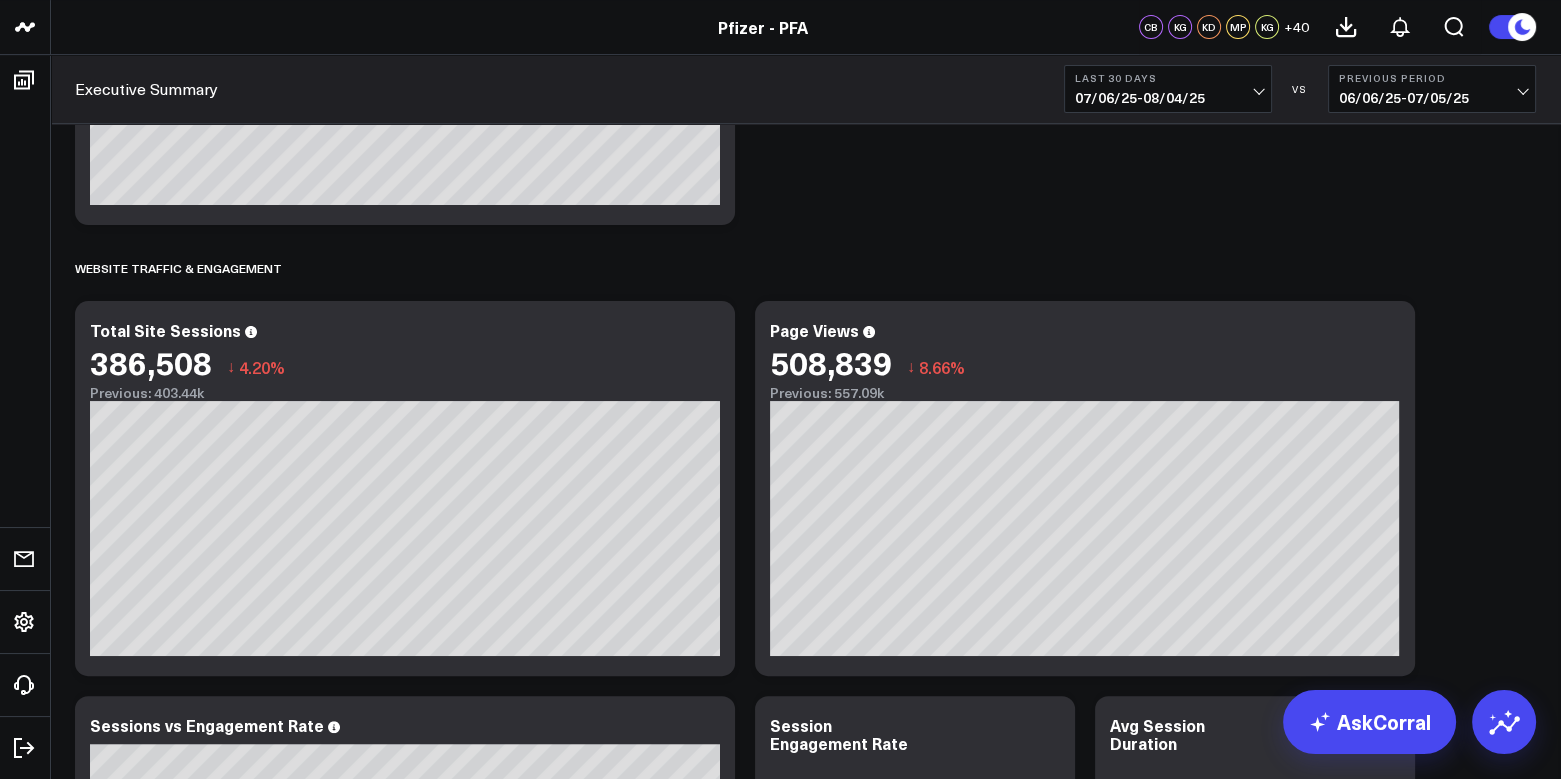 click on "Media / Spend Overview Copy link to widget Ask support Comment Export PNG Total Media Cost $693.38k ↑   11.79% Previous: $620.25k So sorry. The query returned no results. Ask a Data Analyst Copy link to widget Ask support Comment Export PNG Spend by Therapeutic Area Over Time $693,378.26 ↑   11.79% Previous: $620.25k [fontSize:10px lineHeight:12px] / Migraine[/]
[fontSize:14px lineHeight:20px fontWeight:500][/] [fontSize:10px lineHeight:12px] / Other[/]
[fontSize:14px lineHeight:20px fontWeight:500][/] So sorry. The query returned no results. Ask a Data Analyst Copy link to widget Ask support Comment Export PNG Spend by Therapeutic Area [fontSize:14px lineHeight:16px][/]:
[fontSize:14px lineHeight:20px fontWeight:500]% ()[/] [fontSize:14px lineHeight:16px][/]:
[fontSize:14px lineHeight:20px fontWeight:500]% ()[/] So sorry. The query returned no results. Ask a Data Analyst Website Traffic & Engagement Copy link to widget Ask support Comment Export PNG Total Site Sessions 386,508 ↓   4.20% Ask support ↓" at bounding box center [805, 3281] 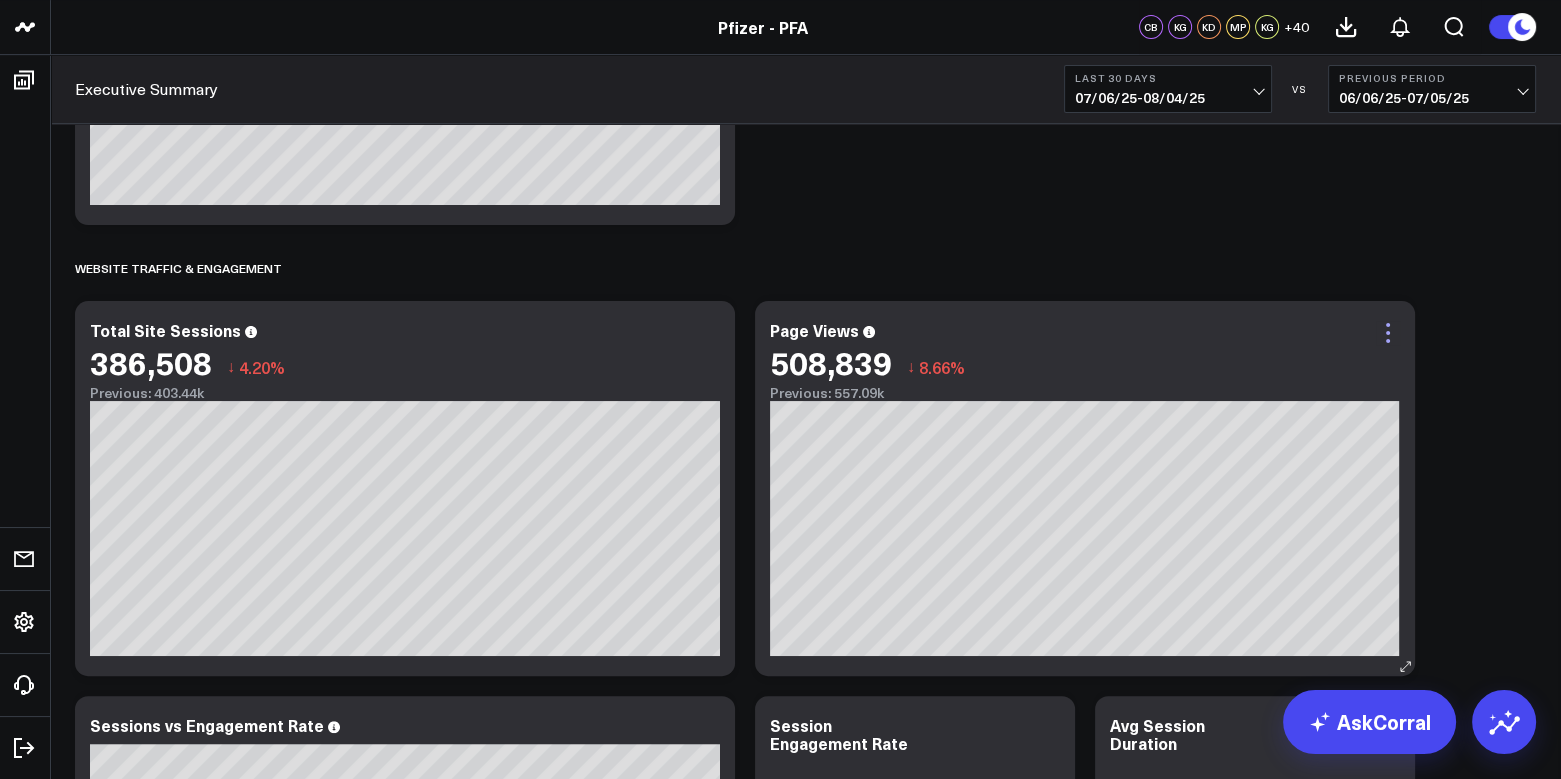 click 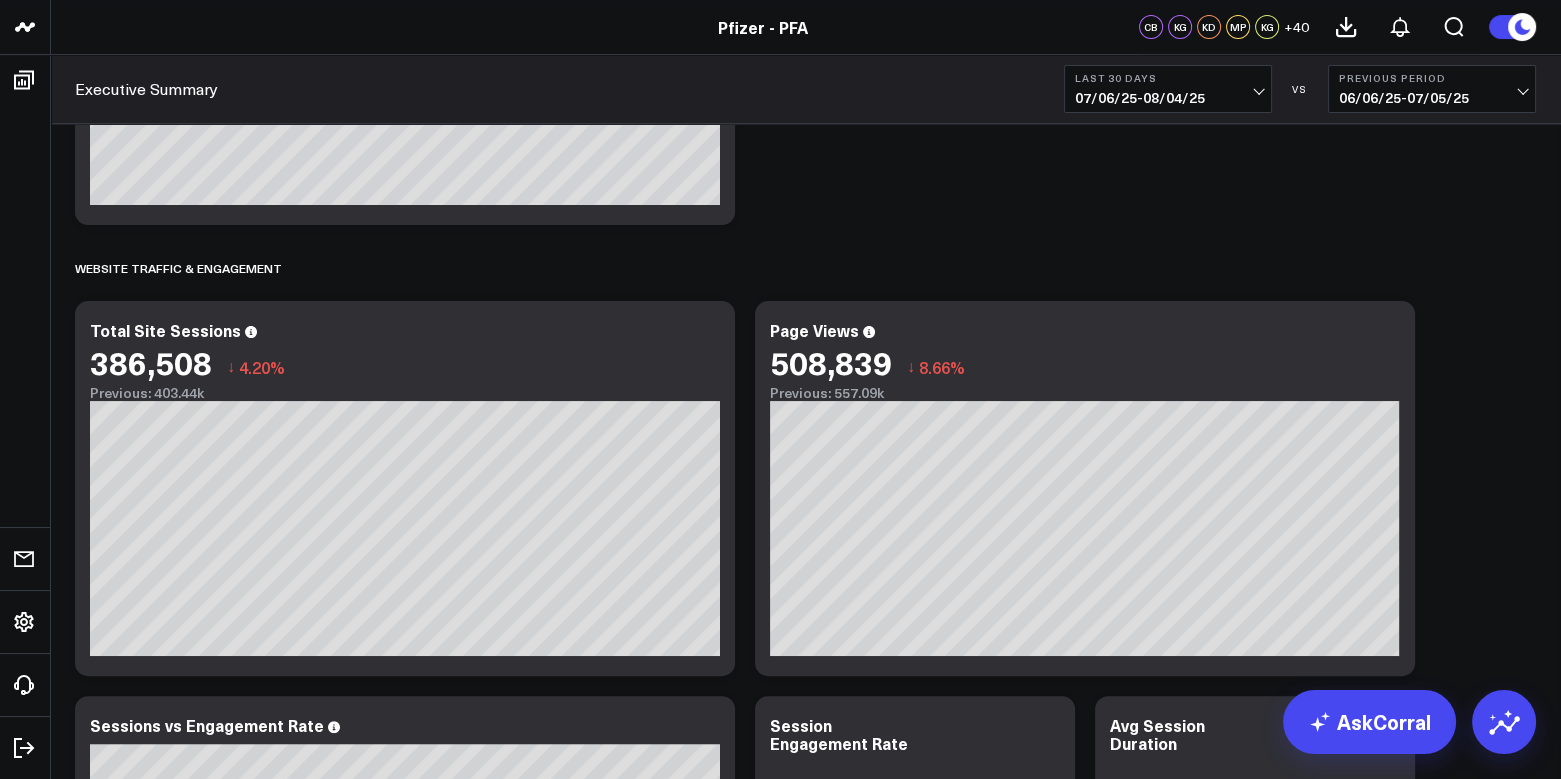 click on "Media / Spend Overview Copy link to widget Ask support Comment Export PNG Total Media Cost $693.38k ↑   11.79% Previous: $620.25k So sorry. The query returned no results. Ask a Data Analyst Copy link to widget Ask support Comment Export PNG Spend by Therapeutic Area Over Time $693,378.26 ↑   11.79% Previous: $620.25k [fontSize:10px lineHeight:12px] / Migraine[/]
[fontSize:14px lineHeight:20px fontWeight:500][/] [fontSize:10px lineHeight:12px] / Other[/]
[fontSize:14px lineHeight:20px fontWeight:500][/] So sorry. The query returned no results. Ask a Data Analyst Copy link to widget Ask support Comment Export PNG Spend by Therapeutic Area [fontSize:14px lineHeight:16px][/]:
[fontSize:14px lineHeight:20px fontWeight:500]% ()[/] [fontSize:14px lineHeight:16px][/]:
[fontSize:14px lineHeight:20px fontWeight:500]% ()[/] So sorry. The query returned no results. Ask a Data Analyst Website Traffic & Engagement Copy link to widget Ask support Comment Export PNG Total Site Sessions 386,508 ↓   4.20% Ask support ↓" at bounding box center [805, 3281] 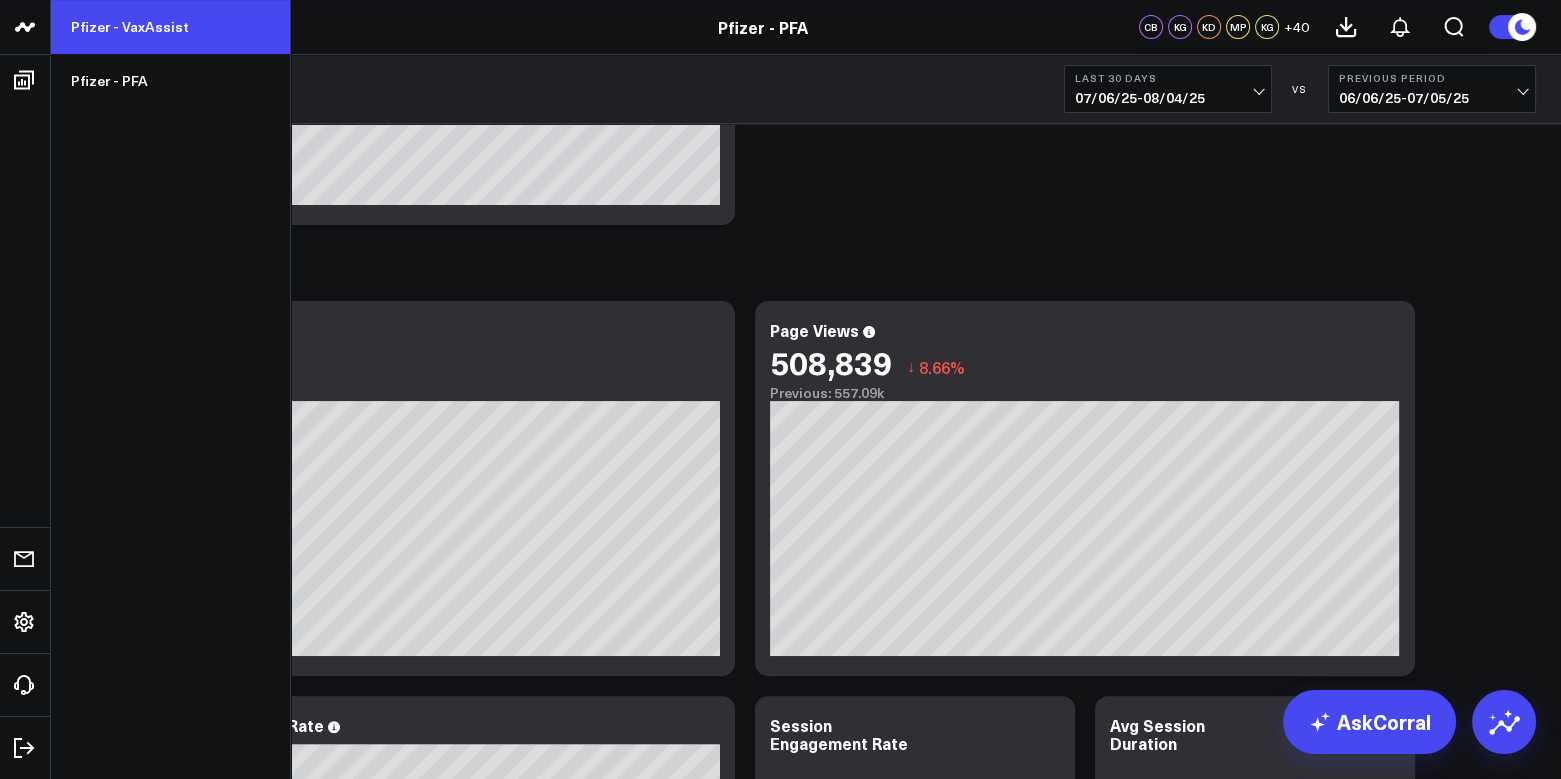click on "Pfizer - VaxAssist" at bounding box center [170, 27] 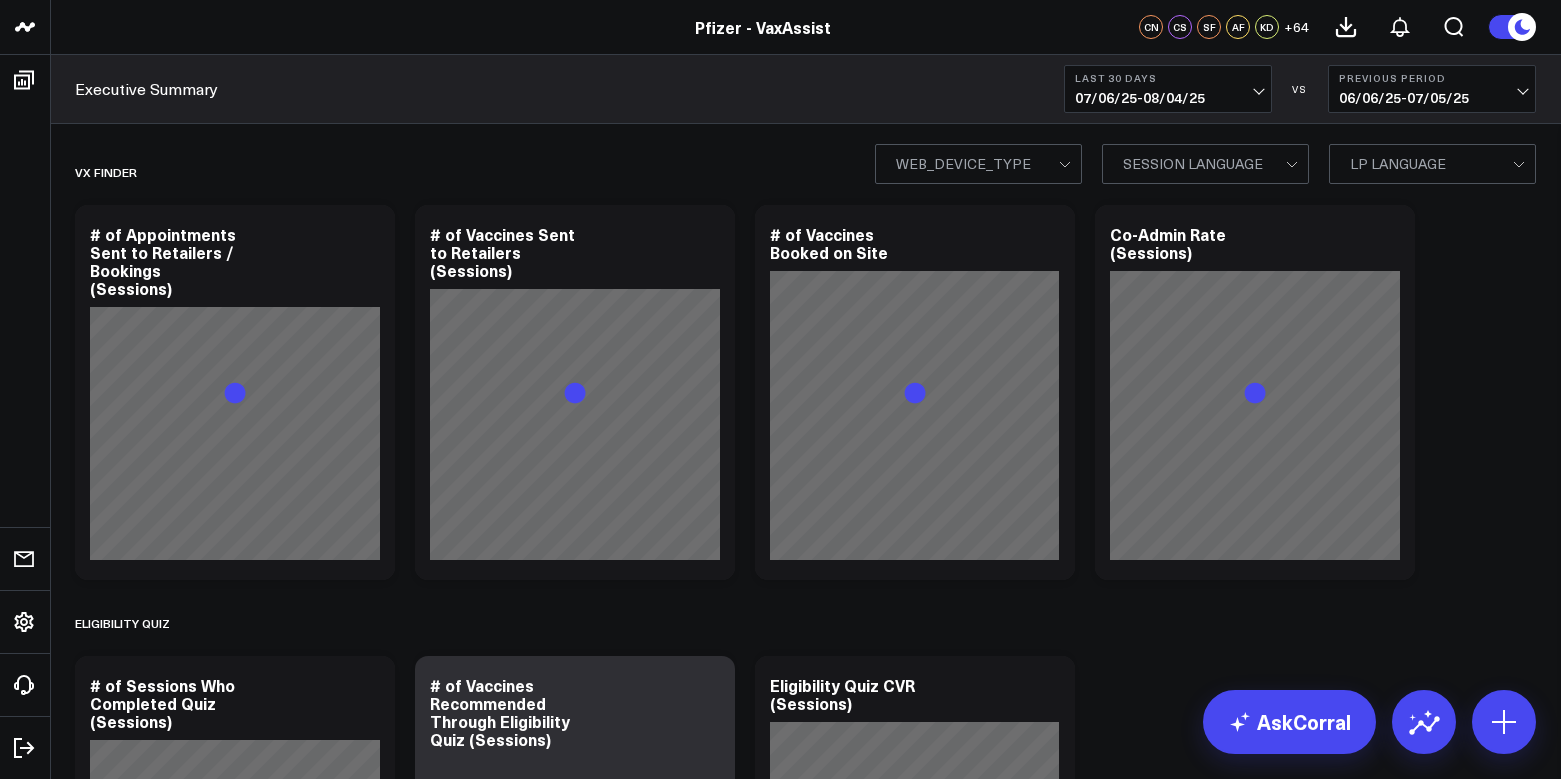 scroll, scrollTop: 0, scrollLeft: 0, axis: both 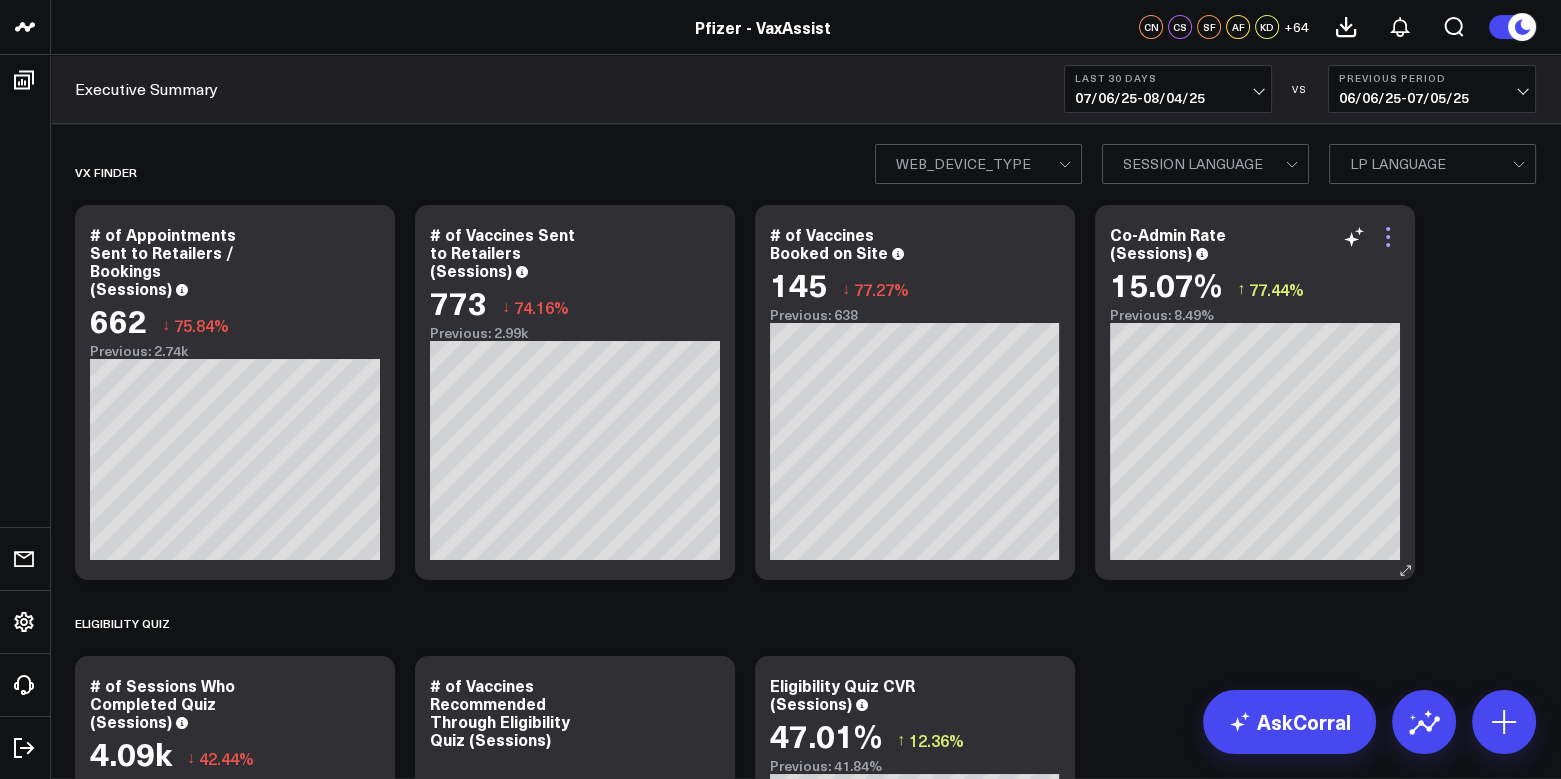 click 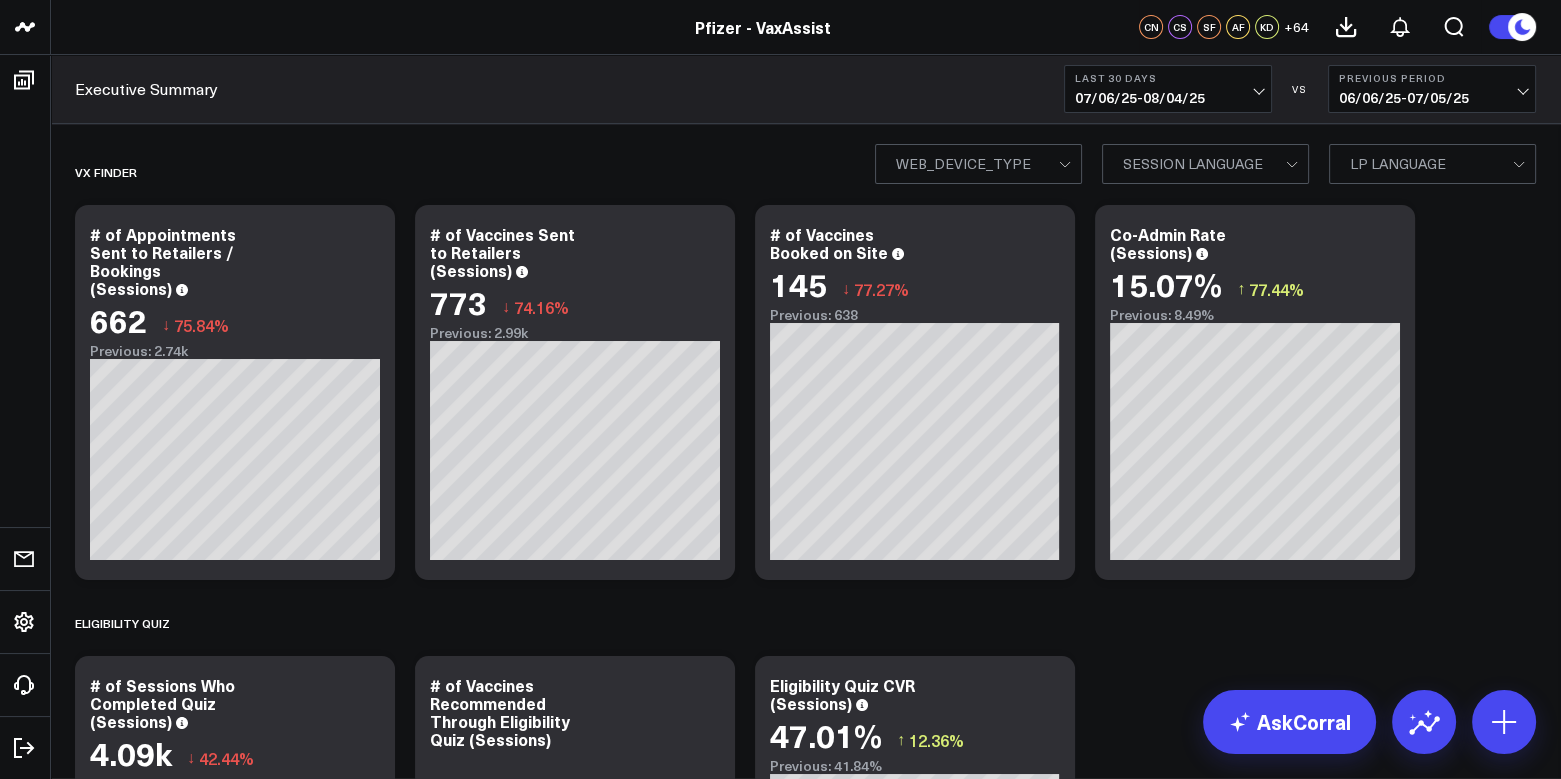 click on "Vx Finder Modify via AI Copy link to widget Ask support Remove Create linked copy Executive Summary Executive Summary - Spanish VaxAssist Brands COMIRNATY ABRYSVO OA ABRYSVO MAT PREVNAR Brand Media Drivers Site Experience (DXA) Co-Admin +1 Vax Analytics COVID+FLU CoAdmin Co-Admin by Tactics Limited Access Total HVAs from RAW Partner Sites Pfizer for All Site Traffic Retargeting Eligibility Wizard Vaccine Finder Vx Finder Tactics Paid Search Keyword Performance GTM Performance Data Freshness Duplicate to Executive Summary Executive Summary - Spanish VaxAssist Brands COMIRNATY ABRYSVO OA PREVNAR Brand Media Drivers Site Experience (DXA) Co-Admin +1 Vax Analytics COVID+FLU CoAdmin Co-Admin by Tactics Limited Access Total HVAs from RAW Partner Sites Pfizer for All Site Traffic Retargeting Eligibility Wizard Vaccine Finder Vx Finder Tactics Paid Search Keyword Performance GTM Performance Data Freshness Move to Executive Summary Executive Summary - Spanish VaxAssist Brands COMIRNATY ABRYSVO OA PREVNAR" at bounding box center [805, 2451] 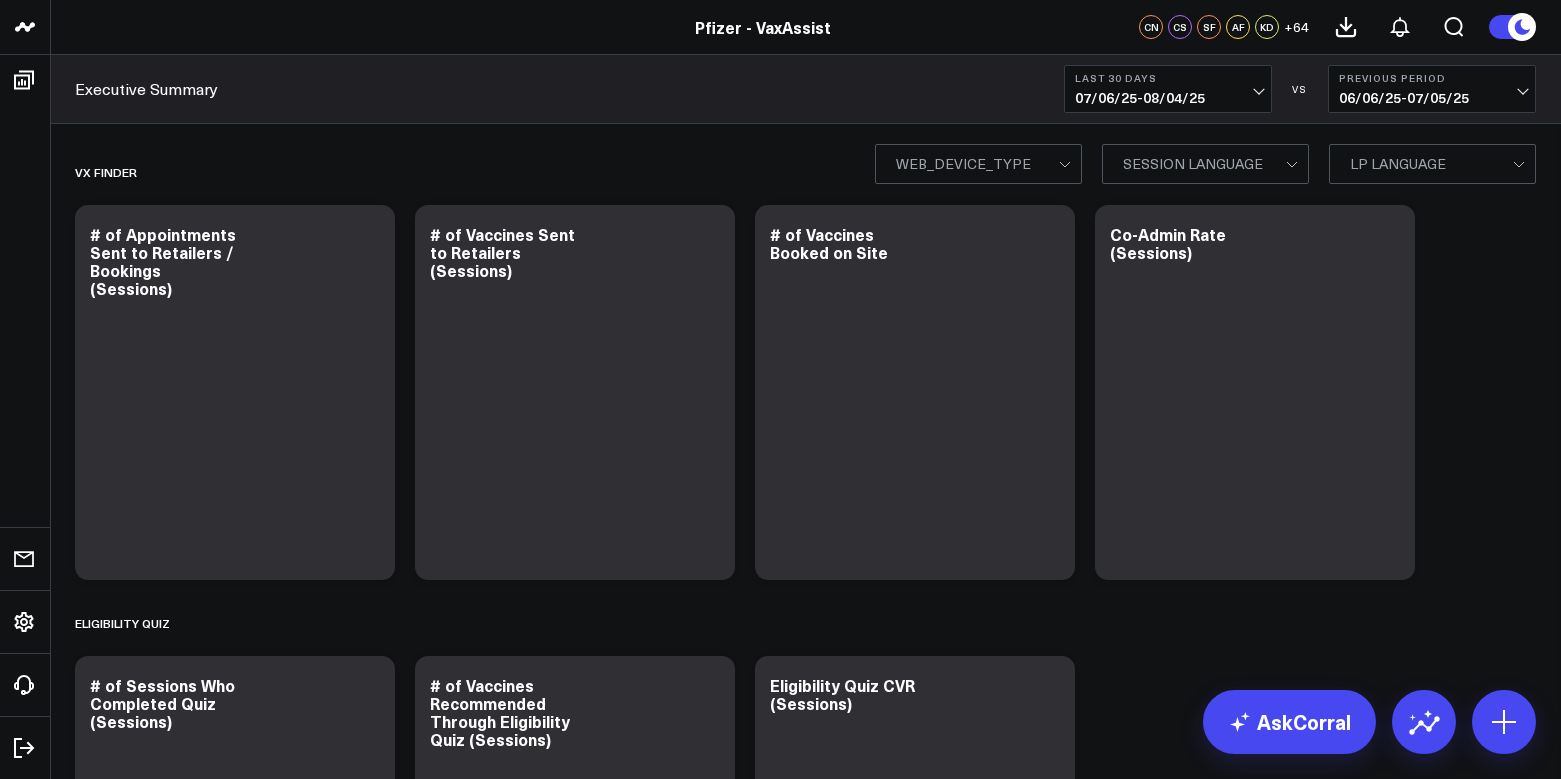 scroll, scrollTop: 0, scrollLeft: 0, axis: both 